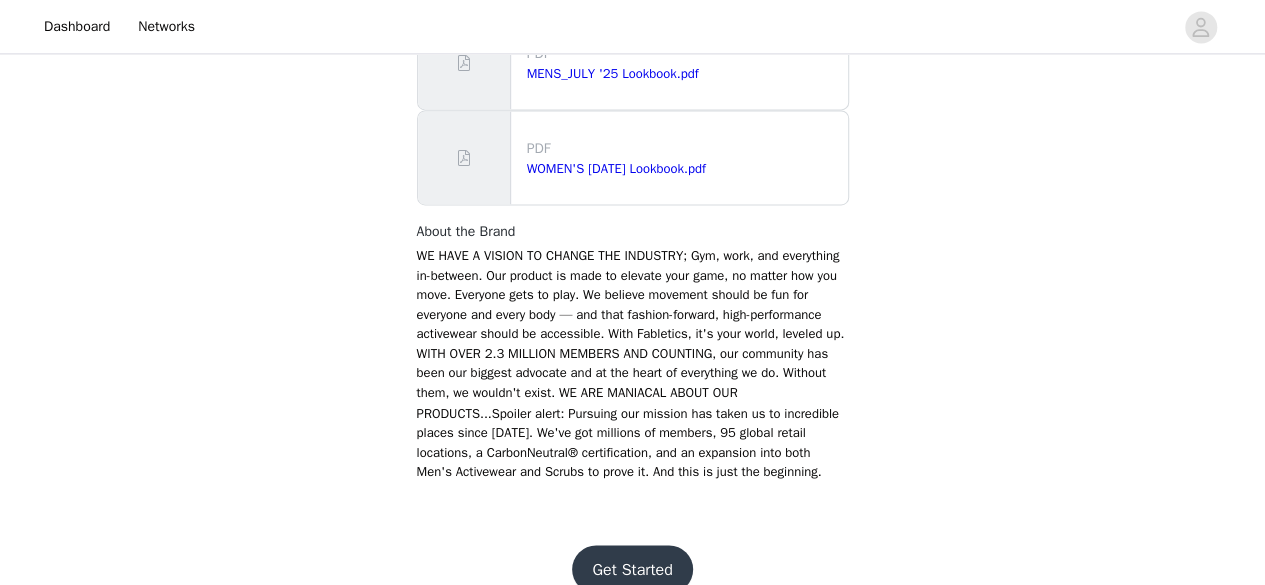 scroll, scrollTop: 1498, scrollLeft: 0, axis: vertical 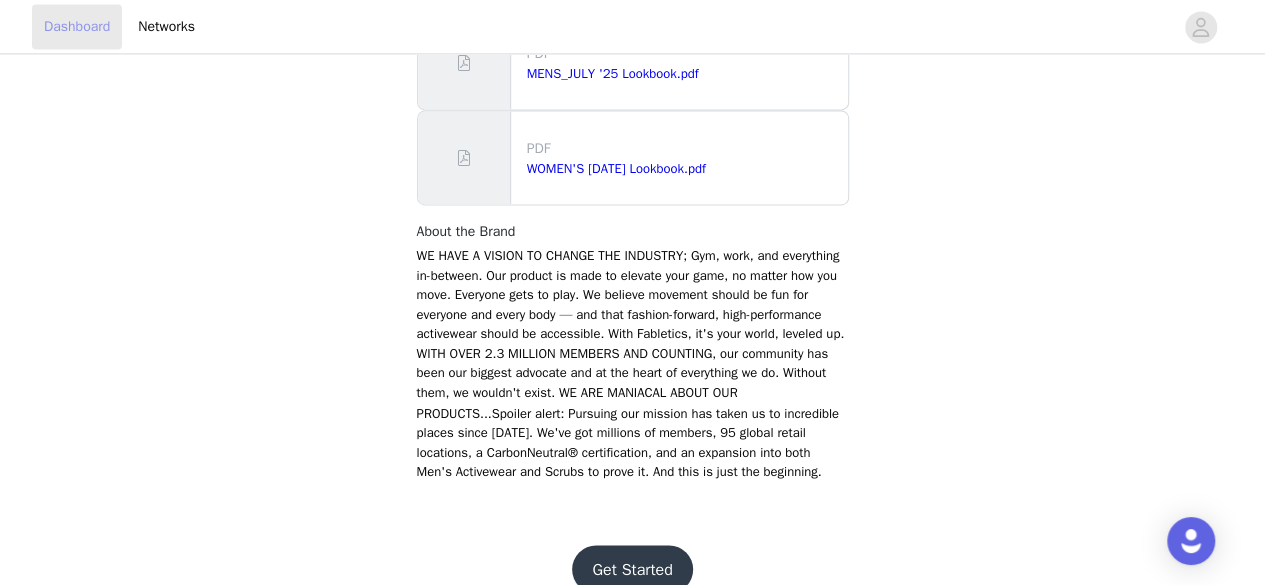 click on "Dashboard" at bounding box center (77, 26) 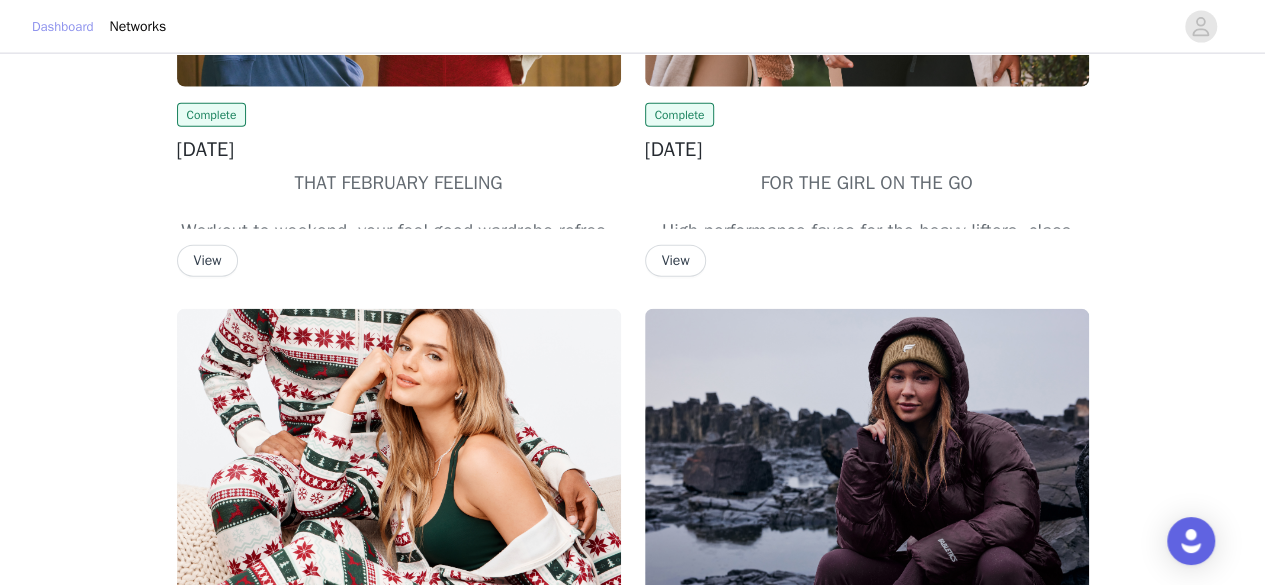 scroll, scrollTop: 2272, scrollLeft: 0, axis: vertical 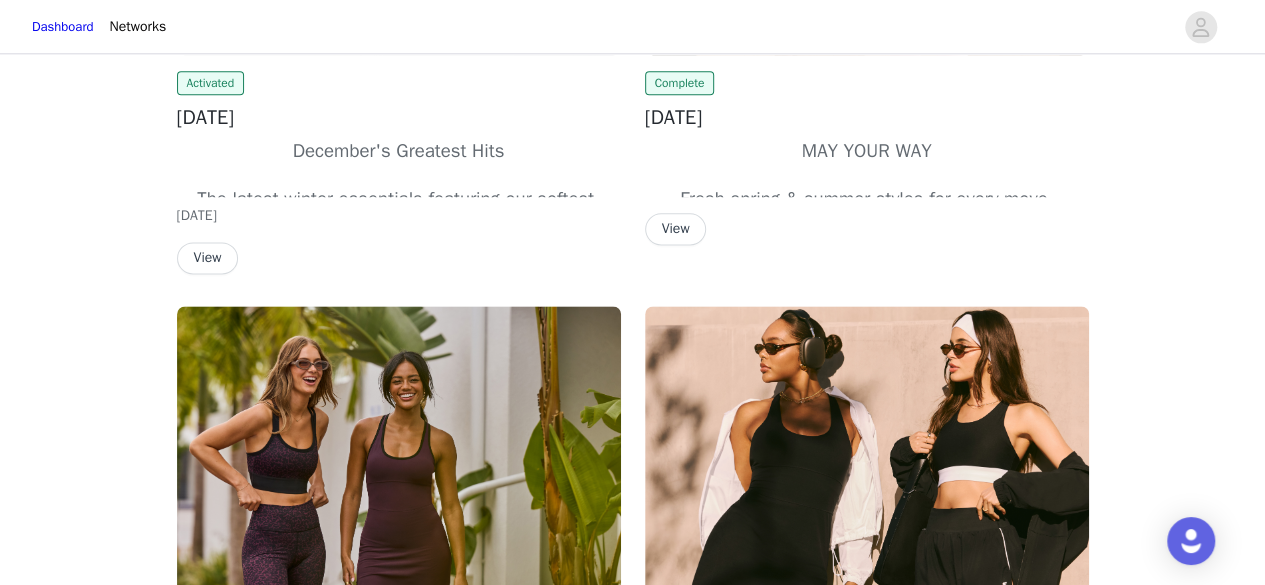 click on "View" at bounding box center [208, 258] 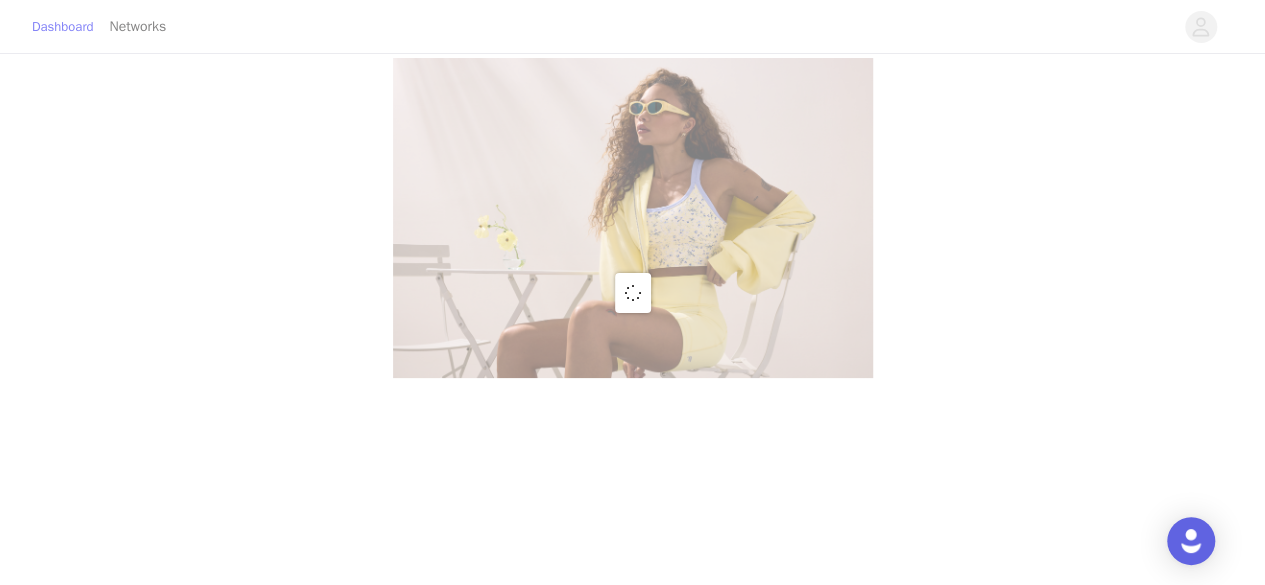 scroll, scrollTop: 0, scrollLeft: 0, axis: both 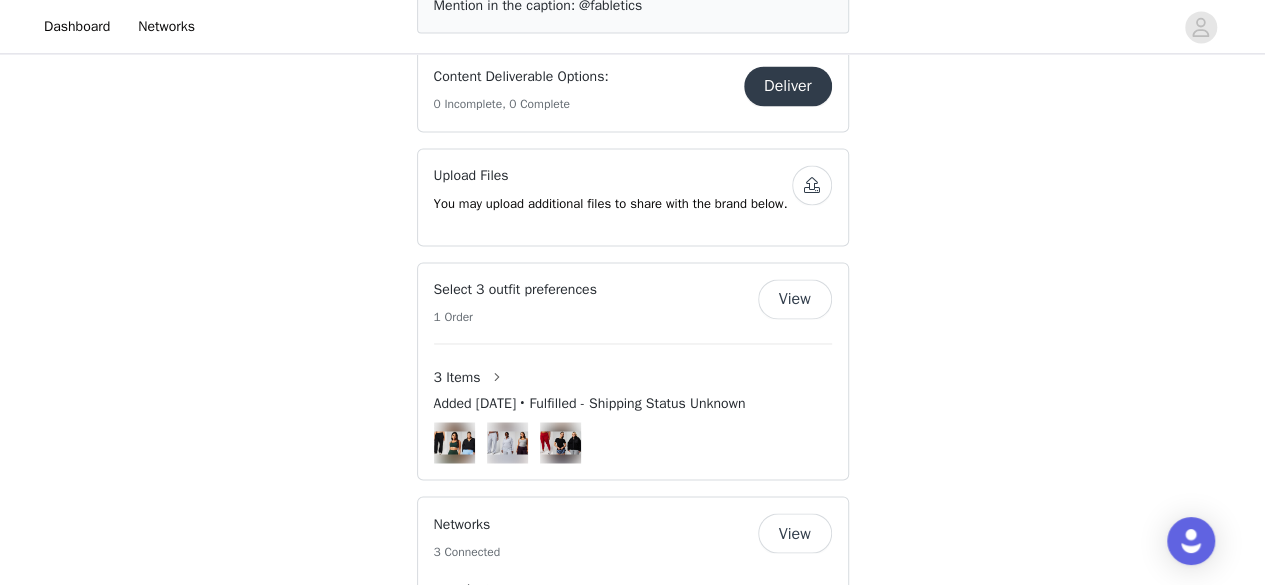 click on "View" at bounding box center [795, 299] 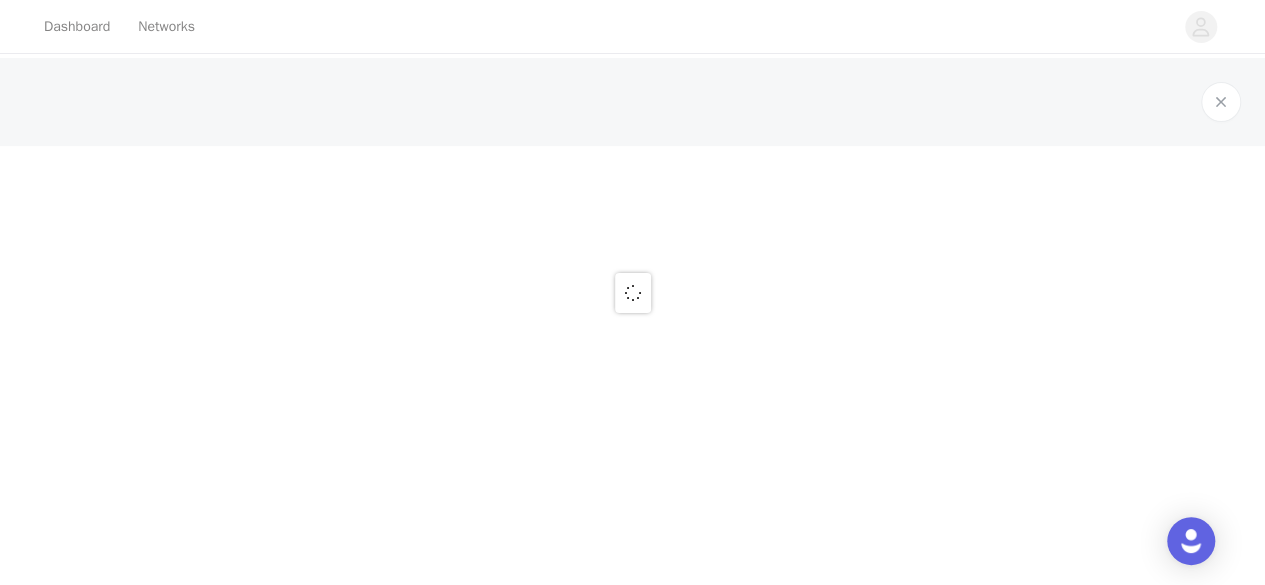 scroll, scrollTop: 0, scrollLeft: 0, axis: both 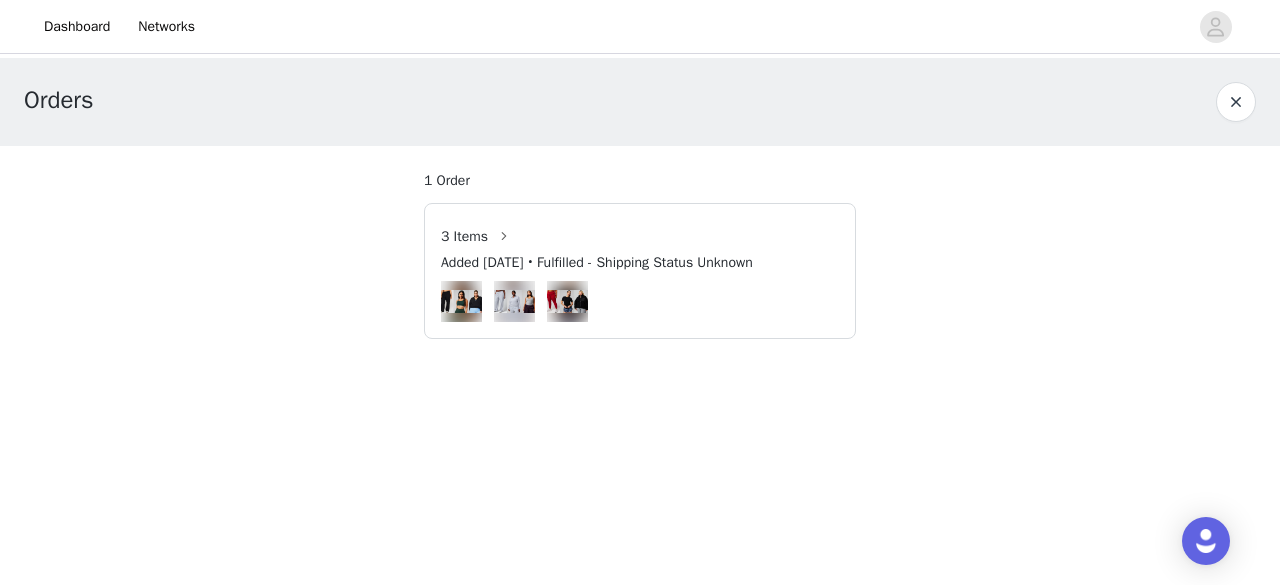 click at bounding box center (461, 301) 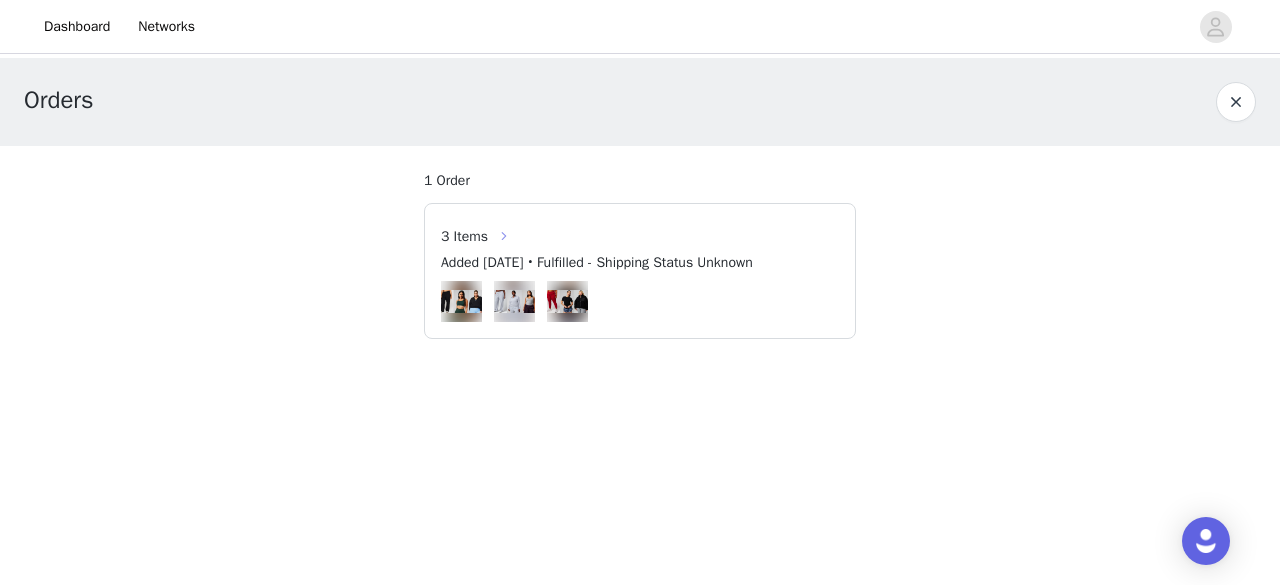 click at bounding box center (504, 236) 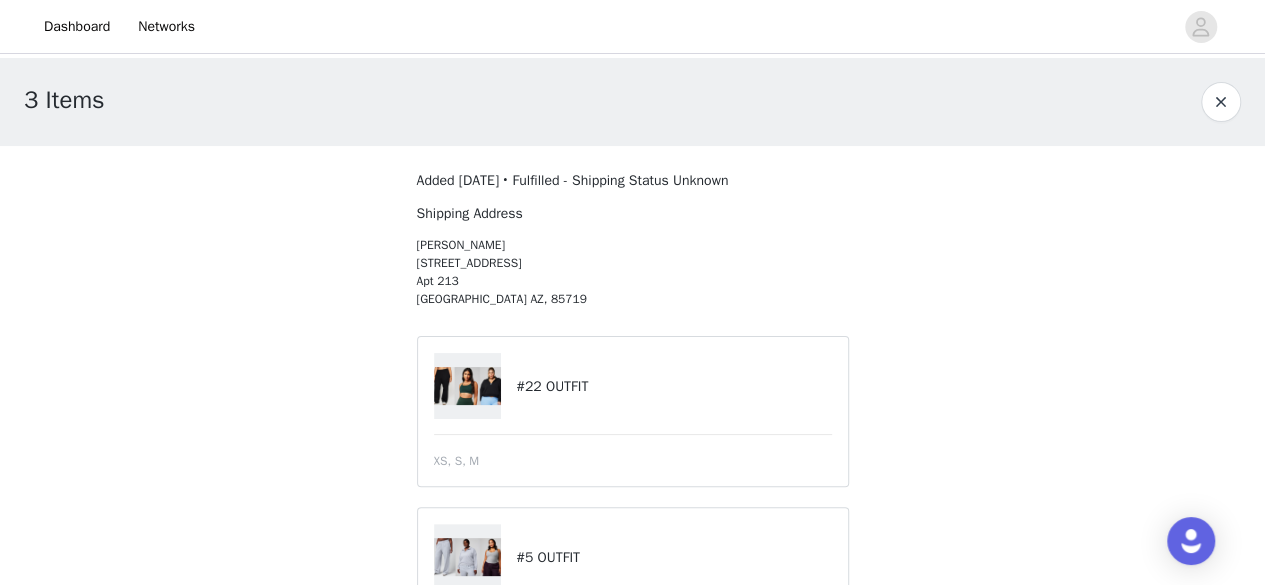 scroll, scrollTop: 0, scrollLeft: 0, axis: both 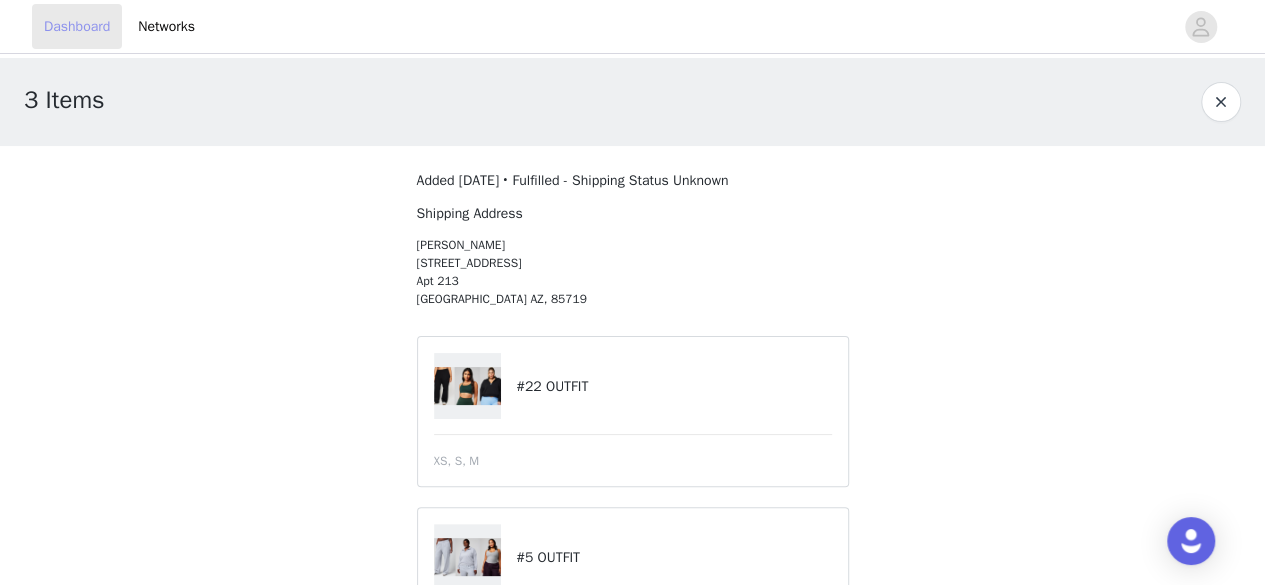 click on "Dashboard" at bounding box center (77, 26) 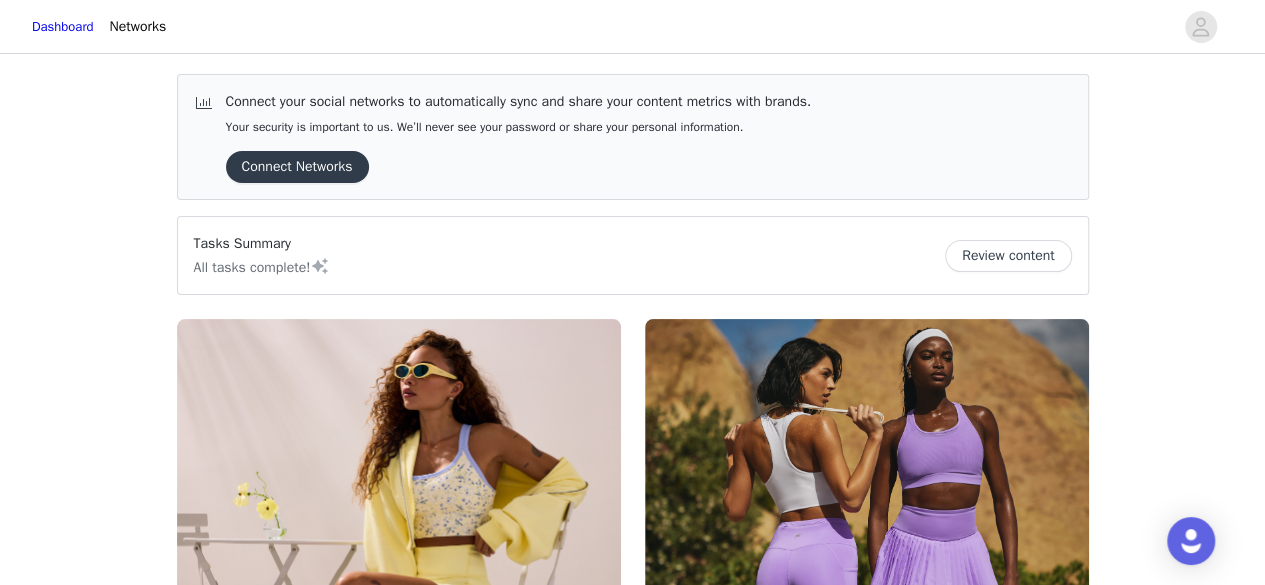 drag, startPoint x: 1260, startPoint y: 71, endPoint x: 1237, endPoint y: 111, distance: 46.141087 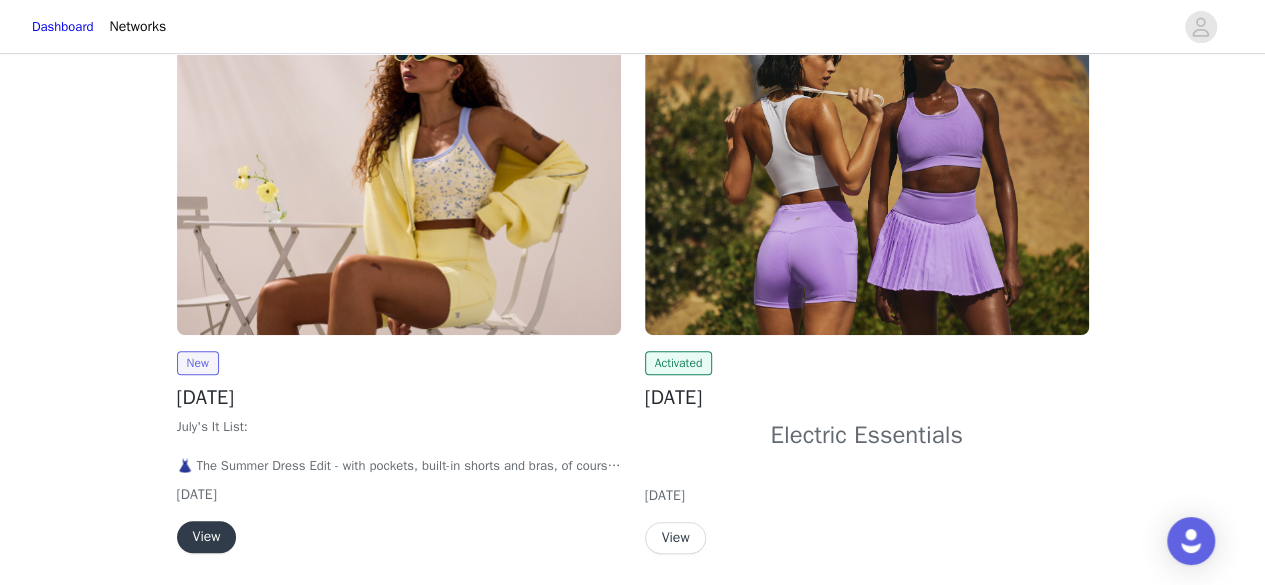 scroll, scrollTop: 359, scrollLeft: 0, axis: vertical 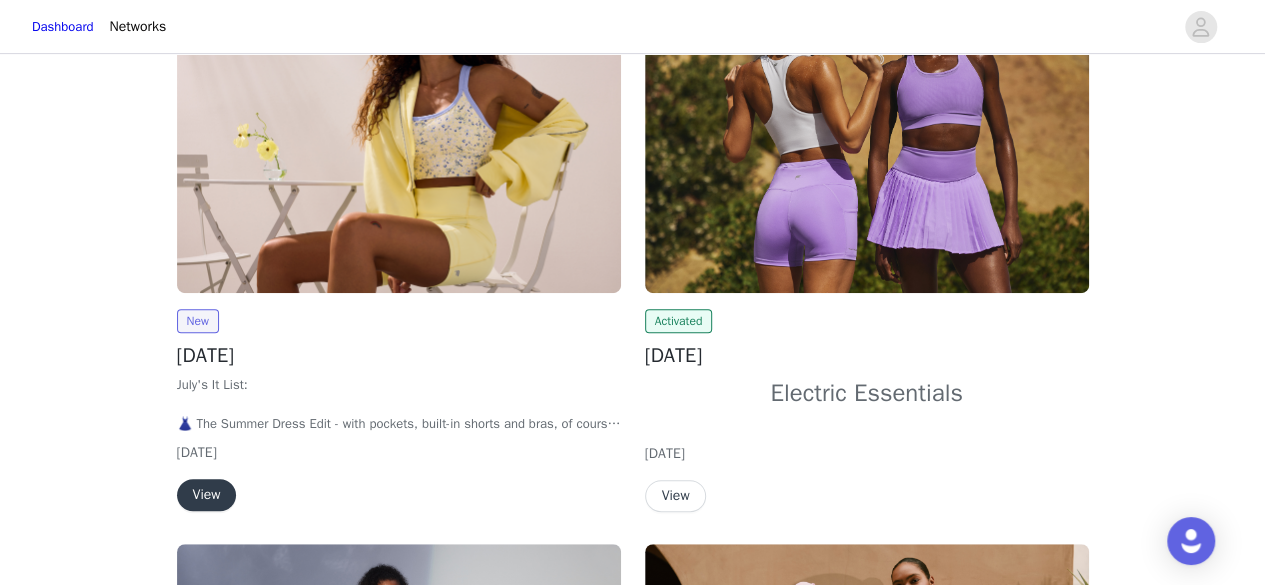 click on "View" at bounding box center (207, 495) 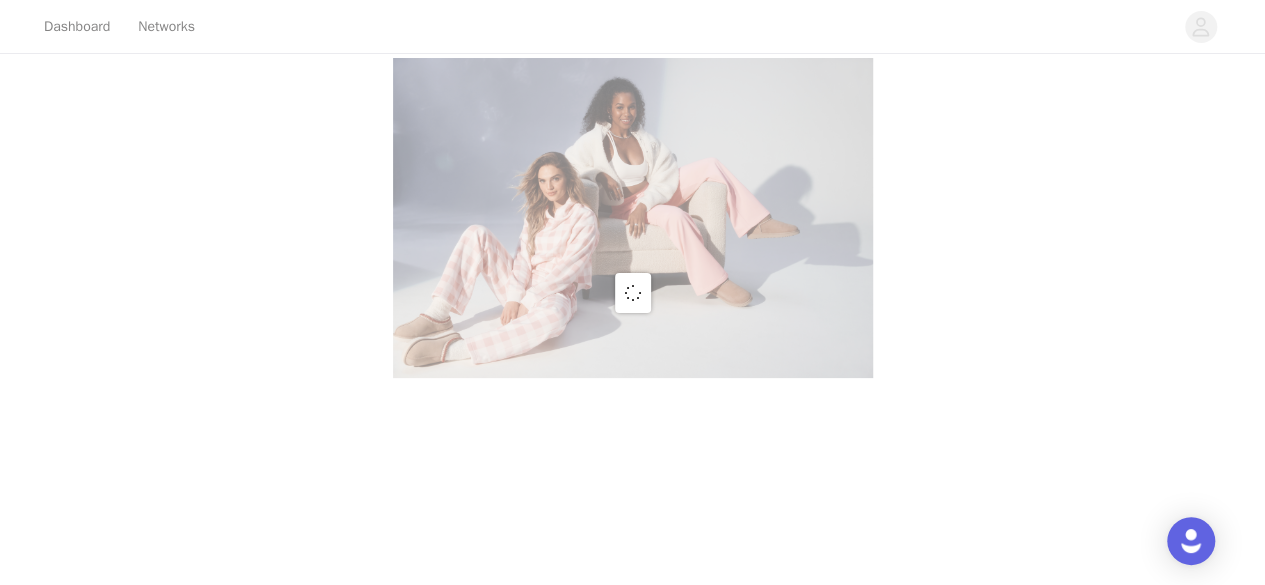 scroll, scrollTop: 0, scrollLeft: 0, axis: both 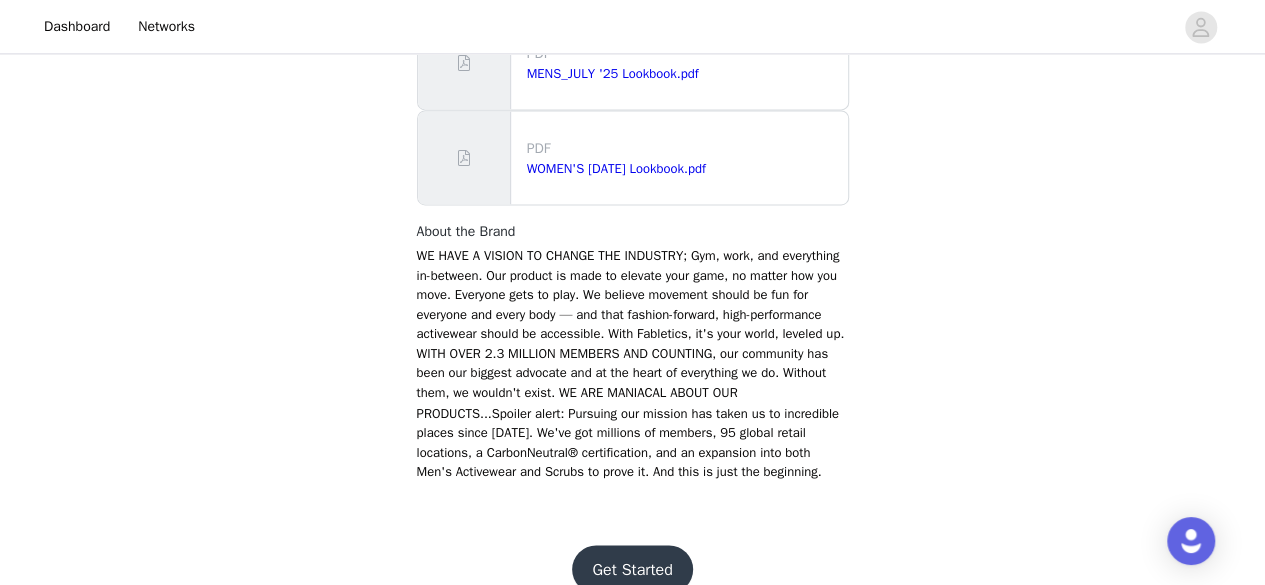 click on "Get Started" at bounding box center [632, 569] 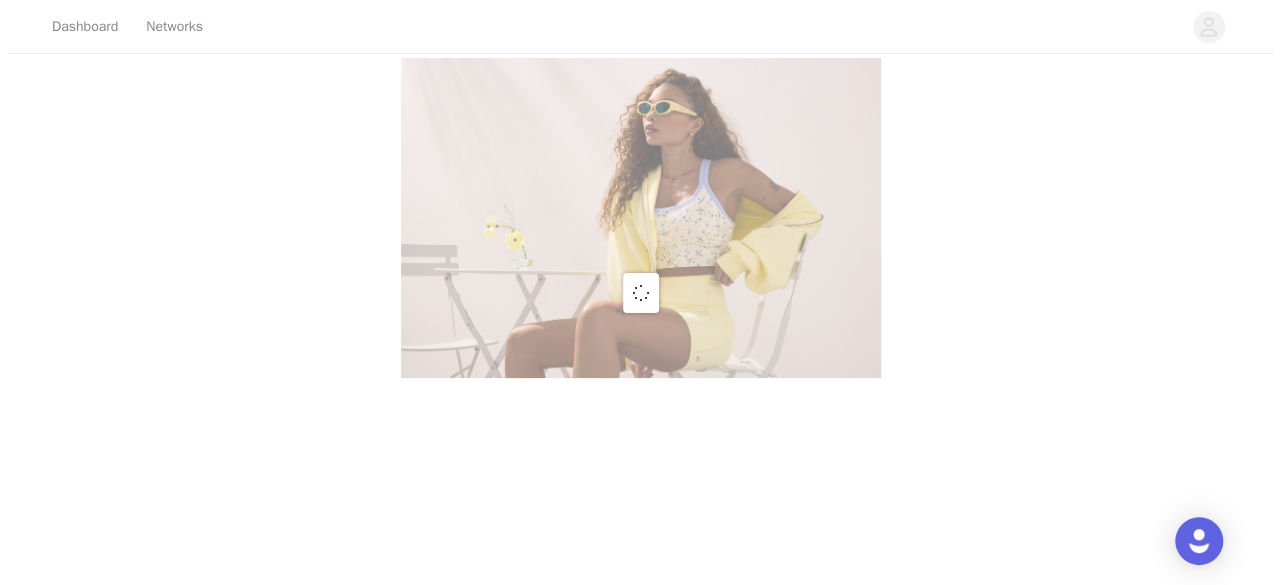 scroll, scrollTop: 0, scrollLeft: 0, axis: both 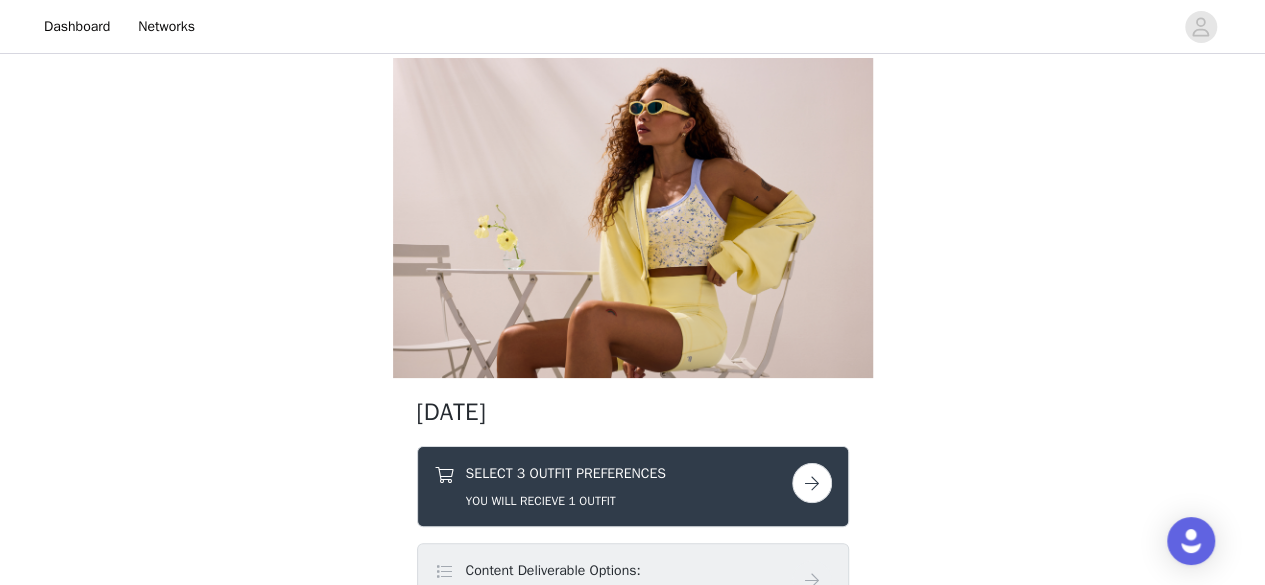 click at bounding box center (812, 483) 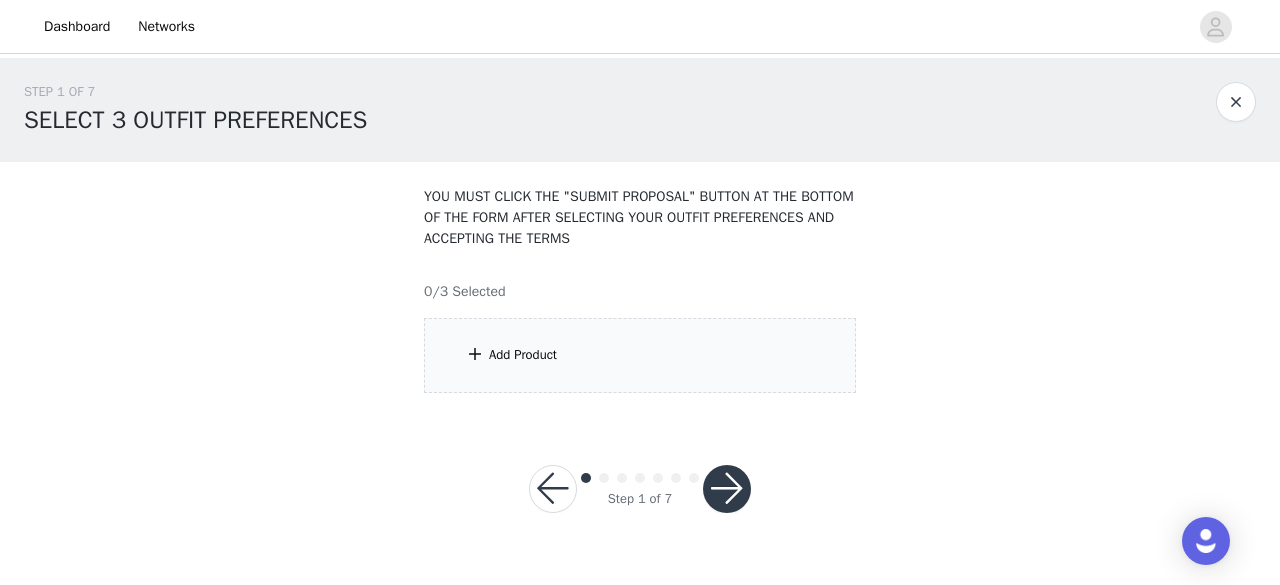 click on "Add Product" at bounding box center [640, 355] 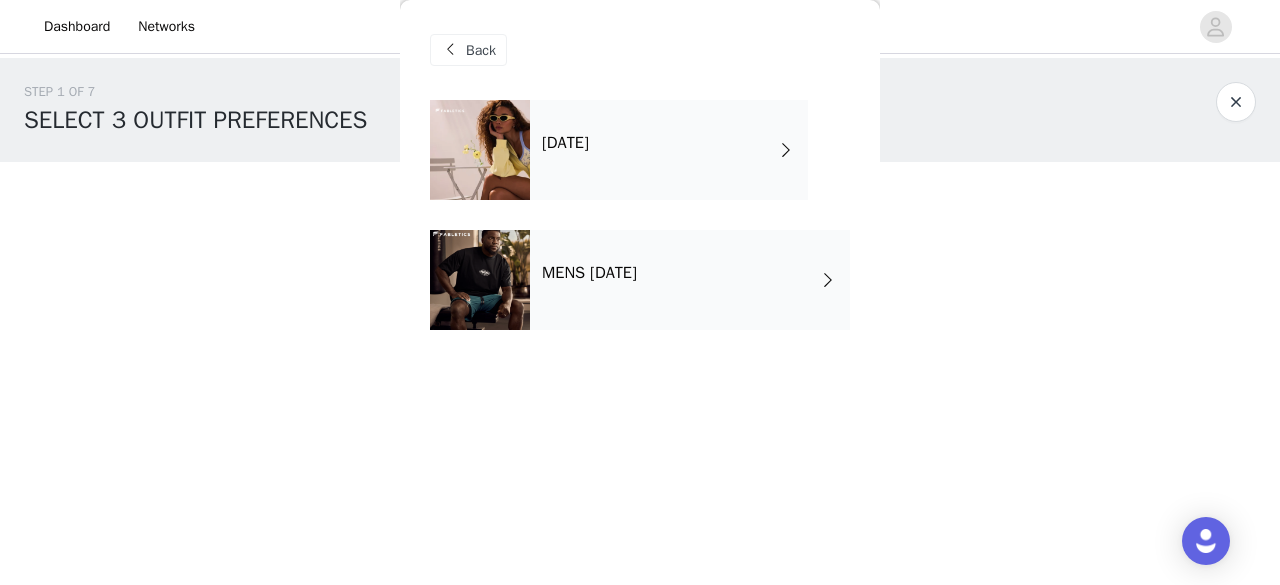 click on "[DATE]" at bounding box center [669, 150] 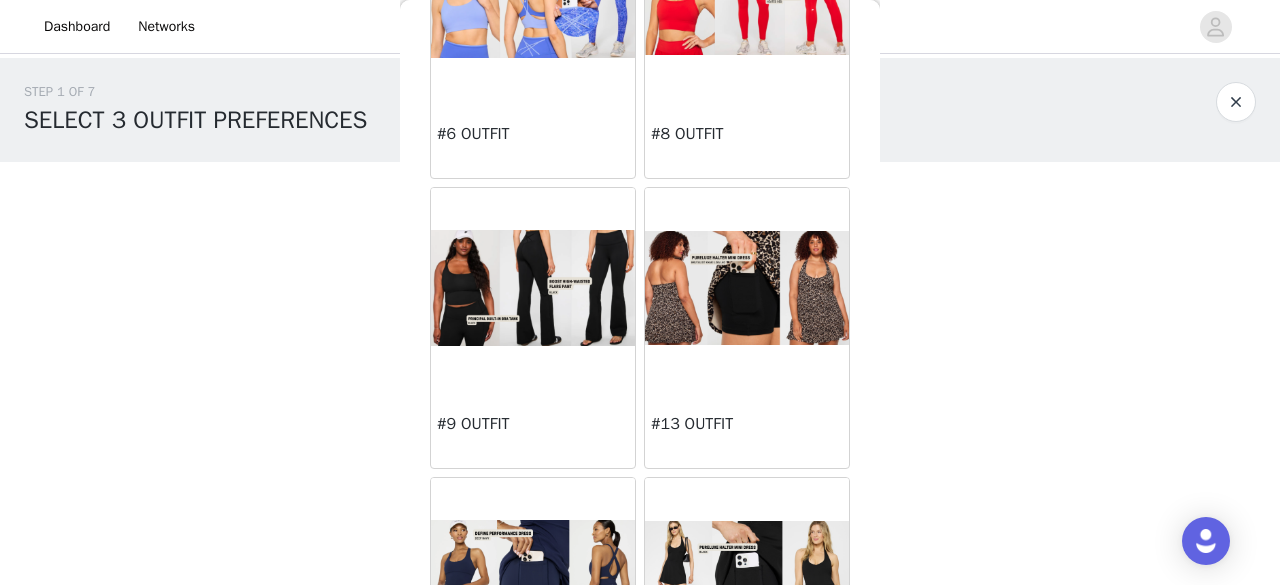scroll, scrollTop: 780, scrollLeft: 0, axis: vertical 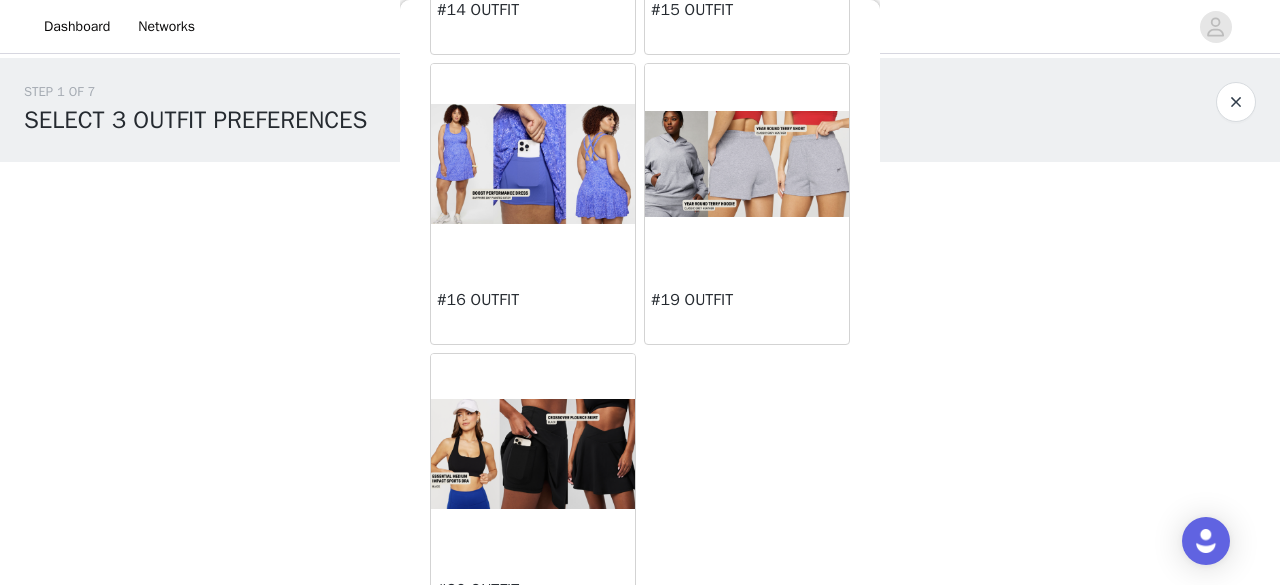 click at bounding box center (1236, 102) 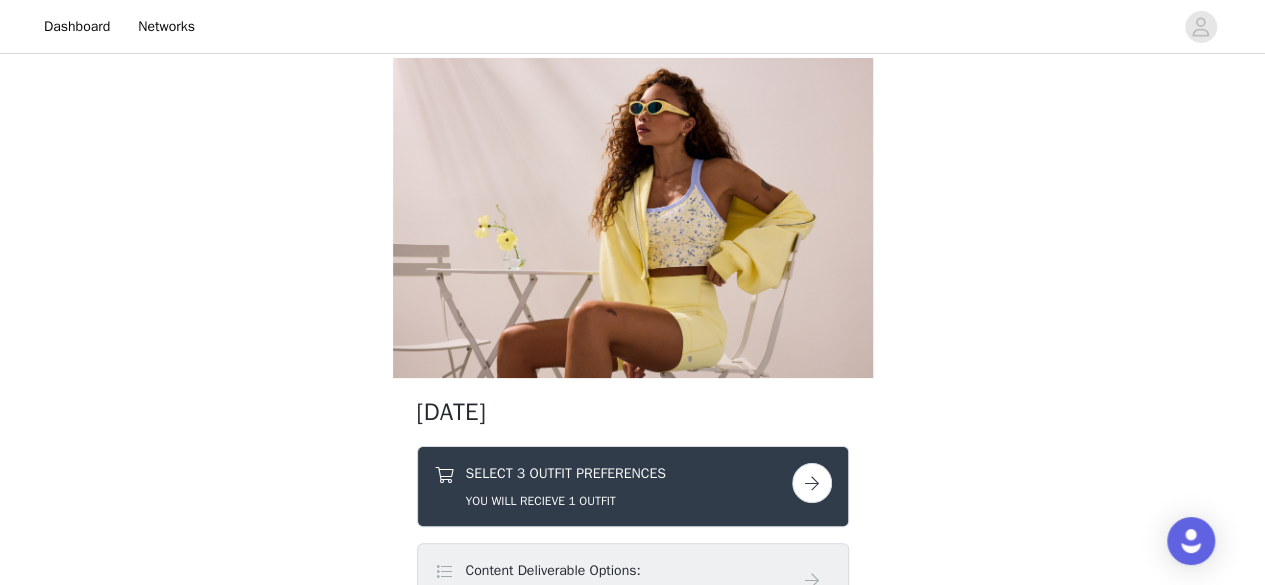 click at bounding box center (812, 483) 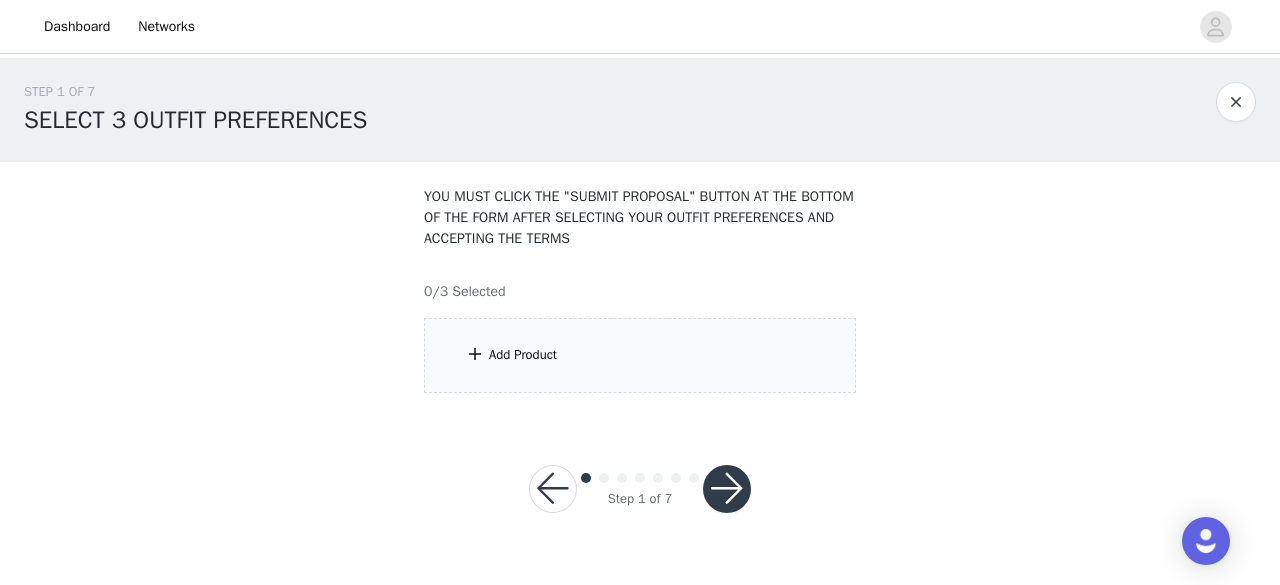 click on "Add Product" at bounding box center [640, 355] 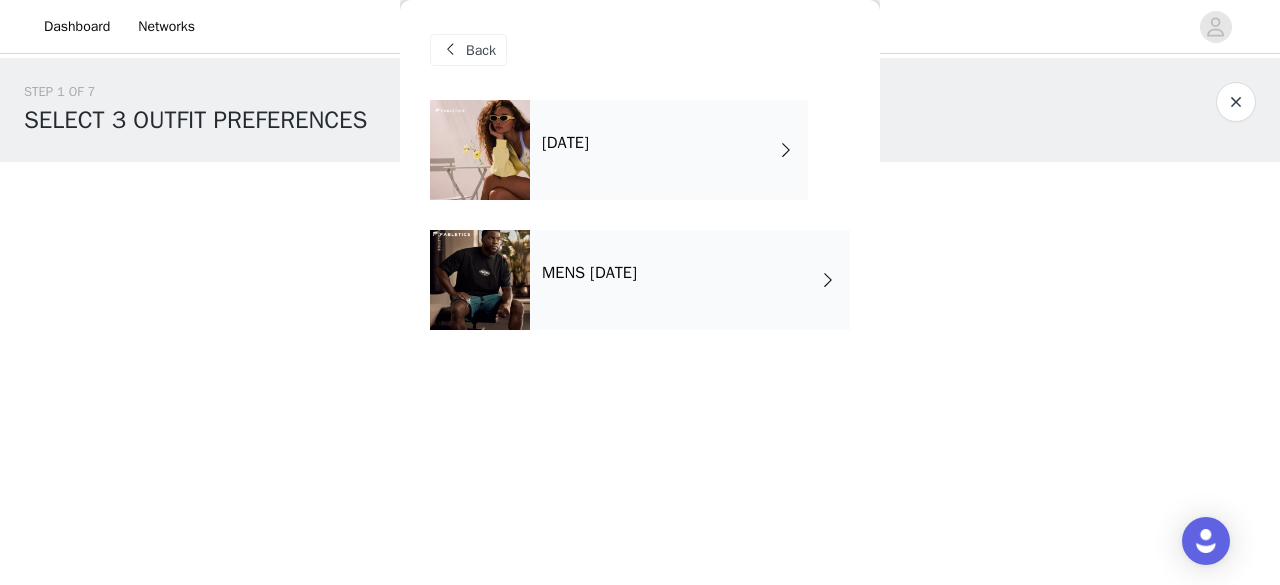 click on "[DATE]" at bounding box center (669, 150) 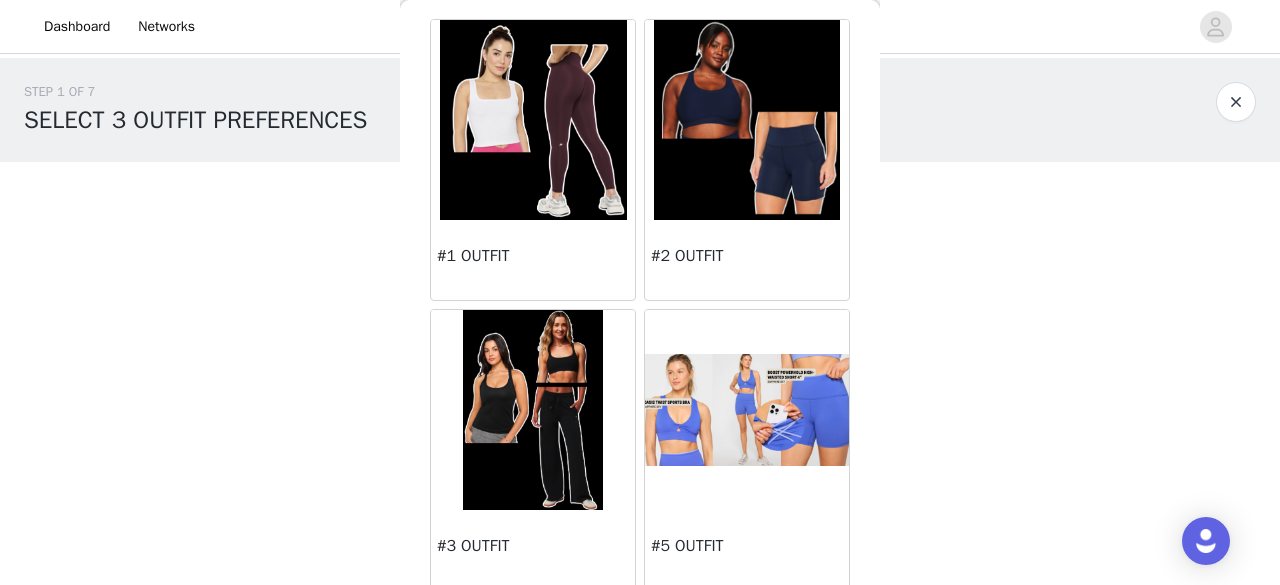 scroll, scrollTop: 1536, scrollLeft: 0, axis: vertical 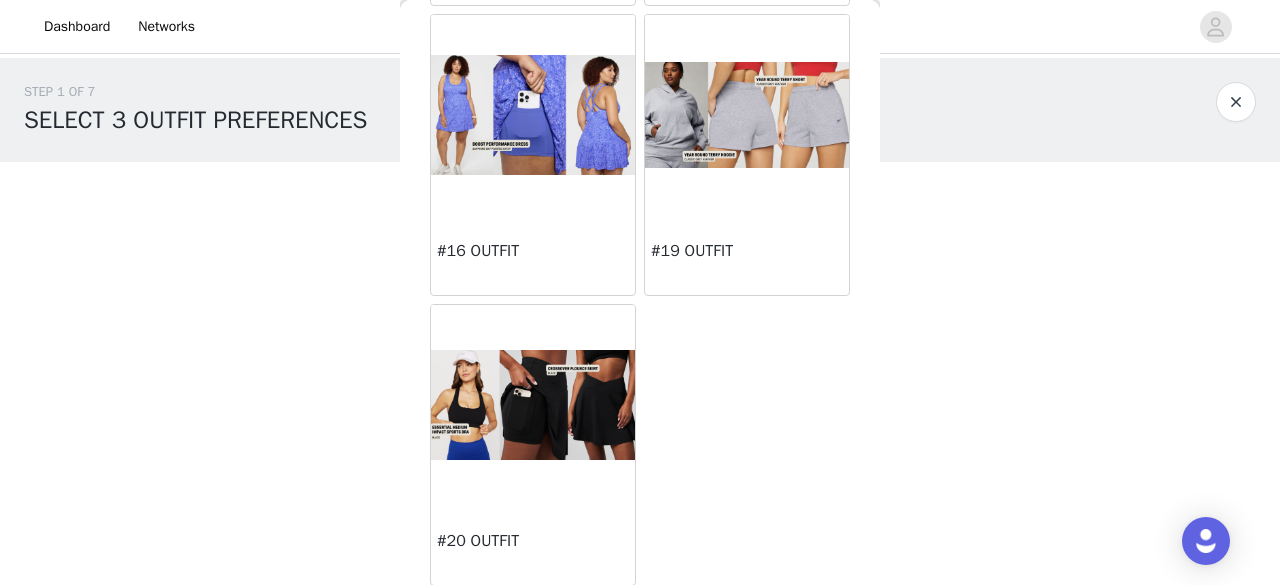 click at bounding box center [533, 405] 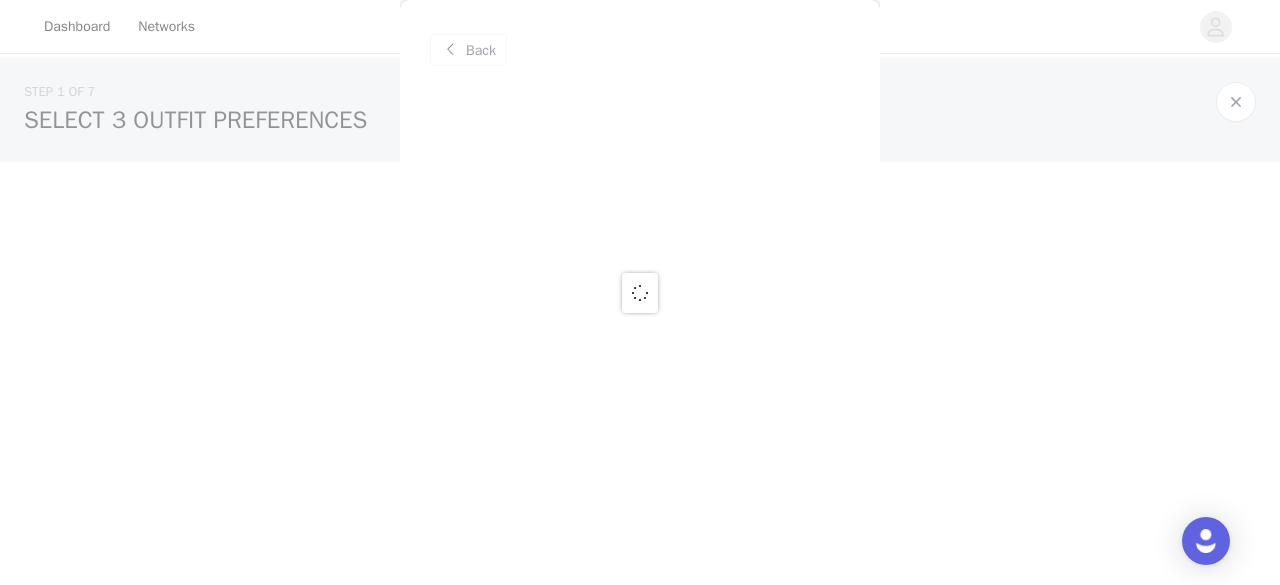 scroll, scrollTop: 0, scrollLeft: 0, axis: both 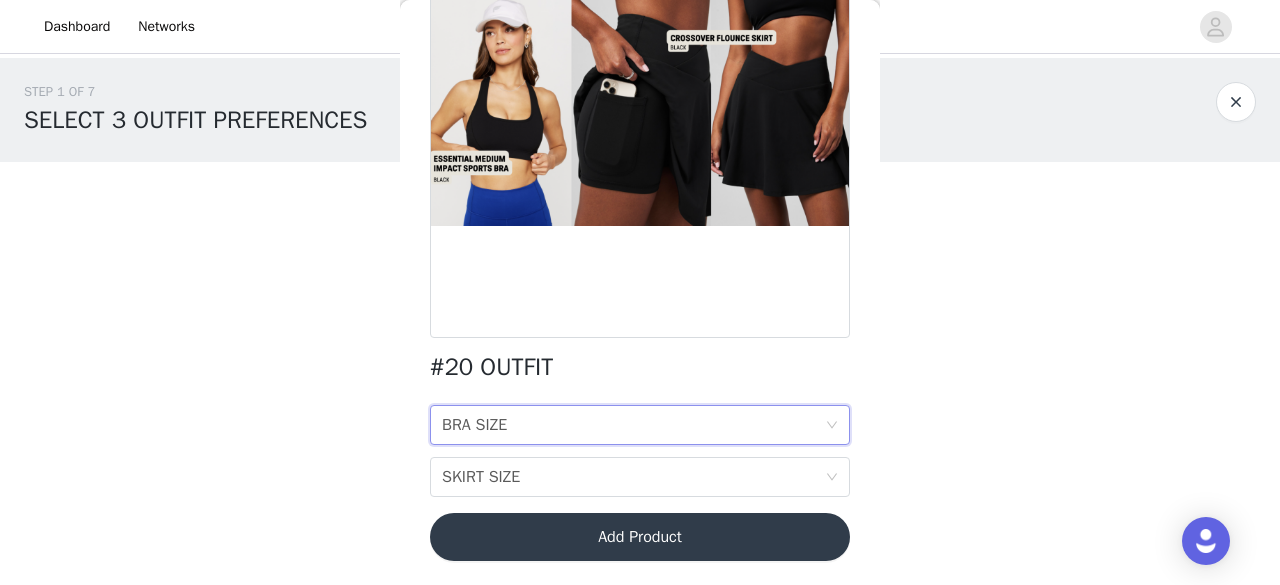 click on "BRA SIZE BRA SIZE" at bounding box center (633, 425) 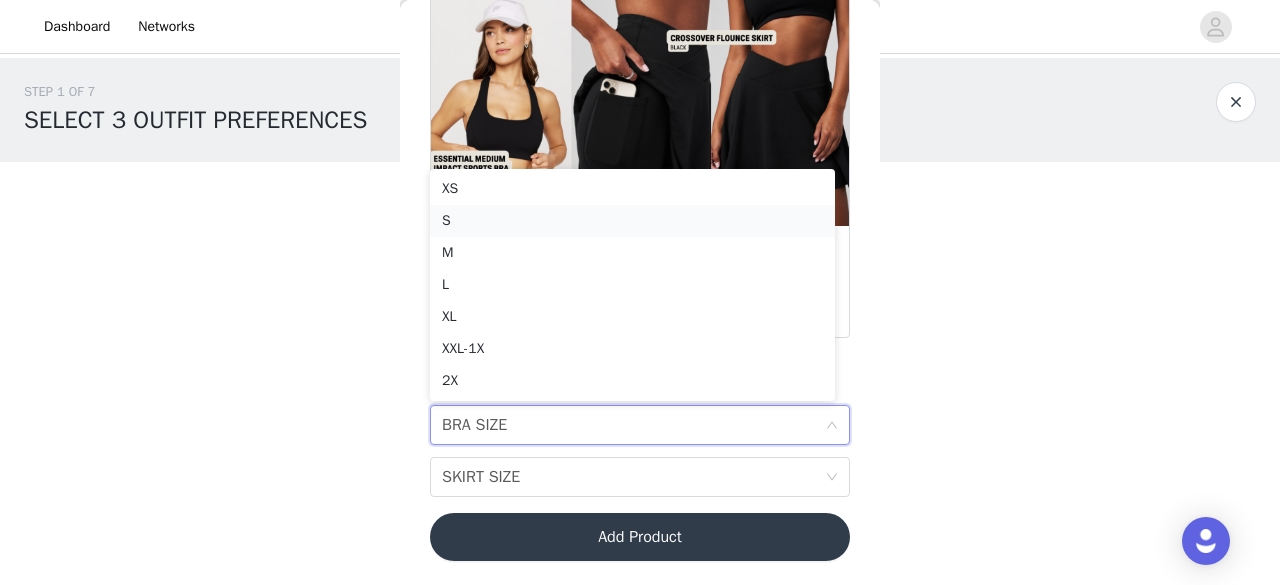 click on "S" at bounding box center [632, 221] 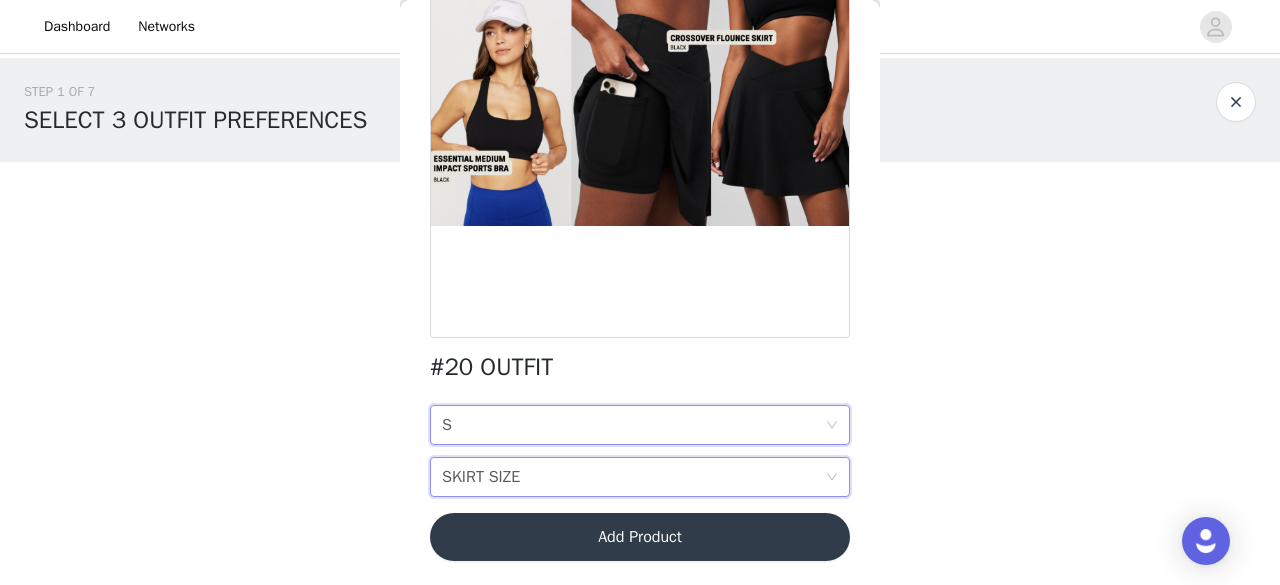 click on "SKIRT SIZE" at bounding box center (481, 477) 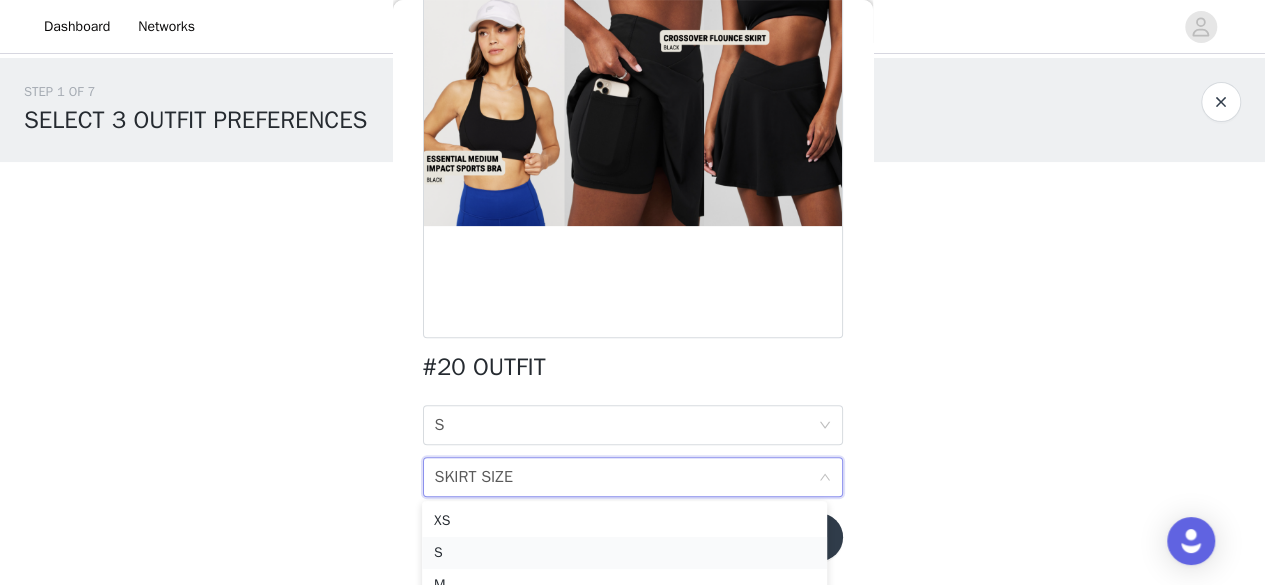 click on "S" at bounding box center (624, 553) 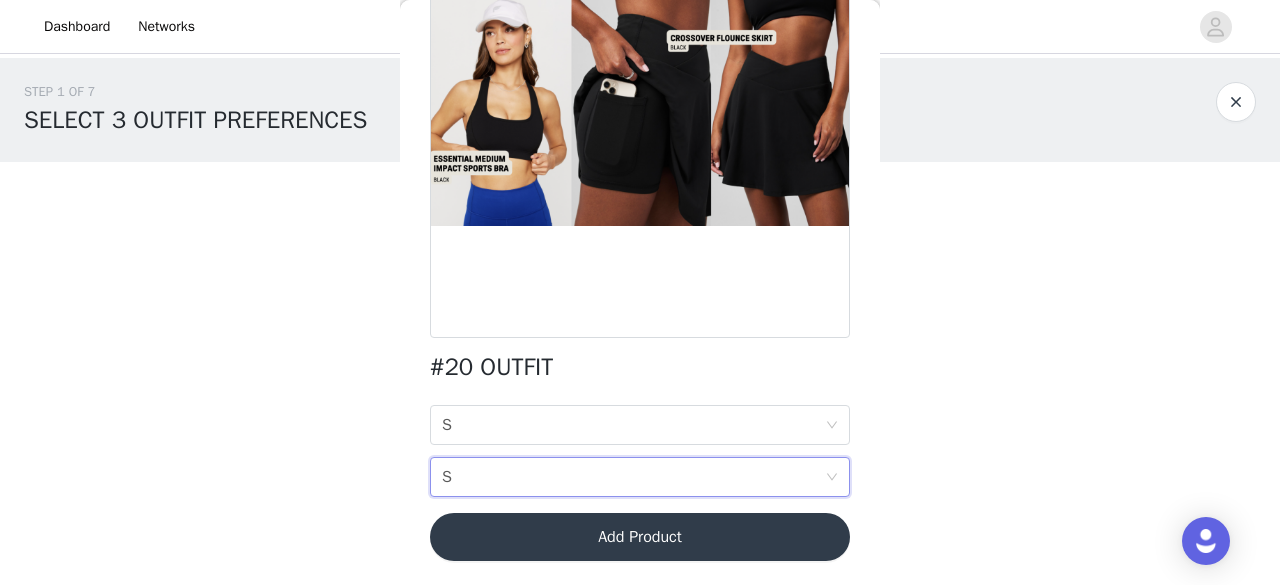 click on "Add Product" at bounding box center (640, 537) 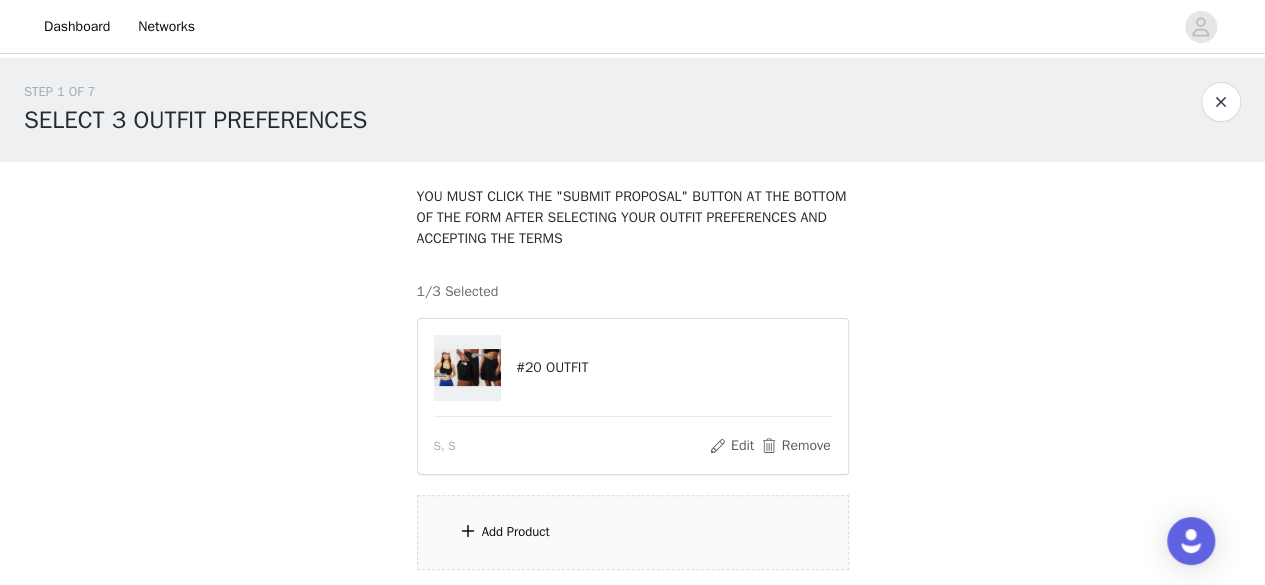 click on "Add Product" at bounding box center [516, 532] 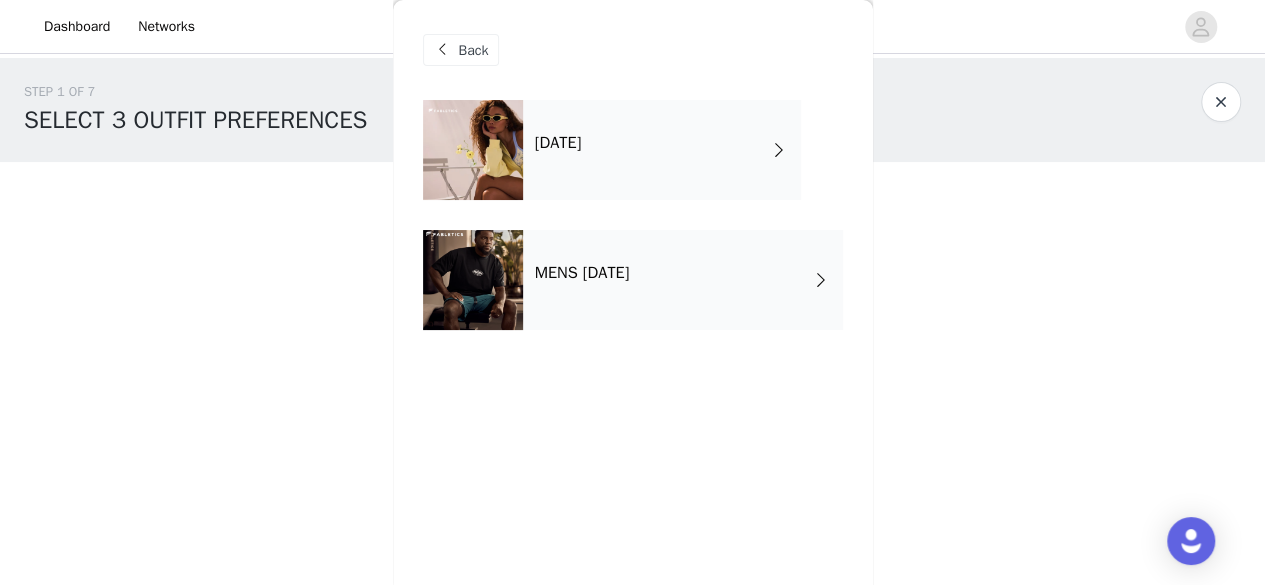 click on "[DATE]" at bounding box center [662, 150] 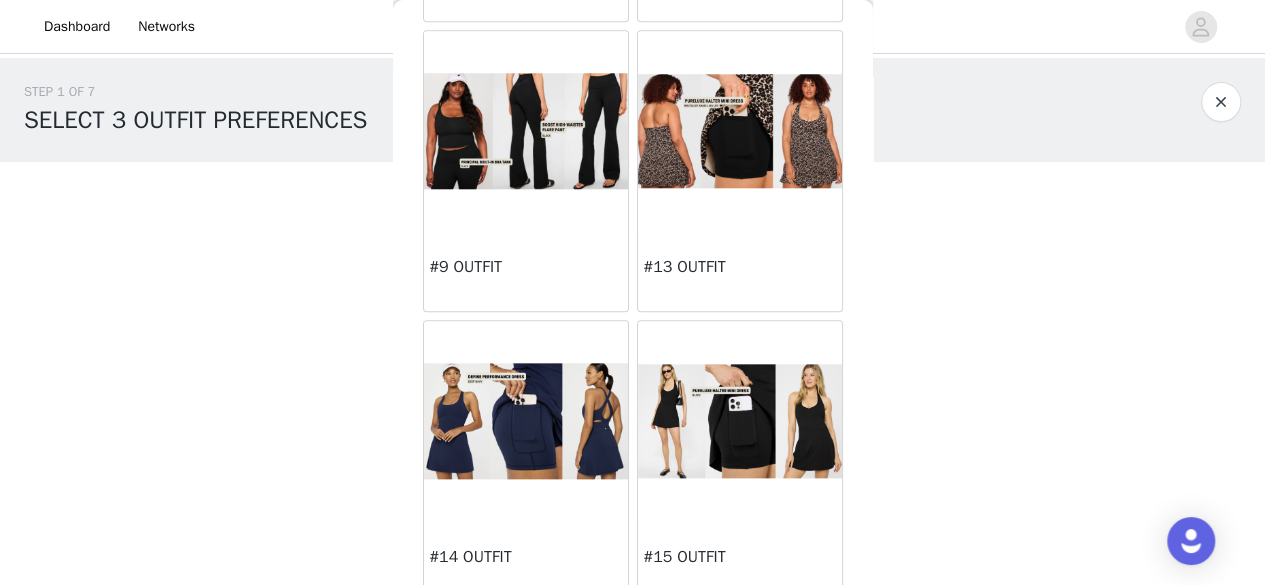 scroll, scrollTop: 927, scrollLeft: 0, axis: vertical 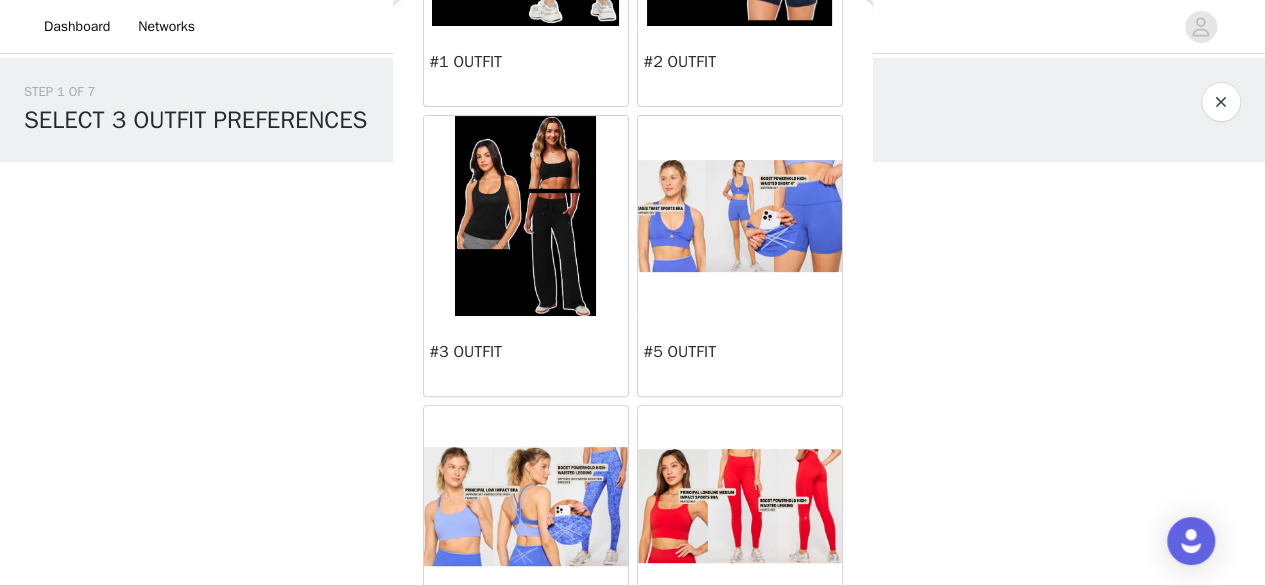 click at bounding box center [525, 216] 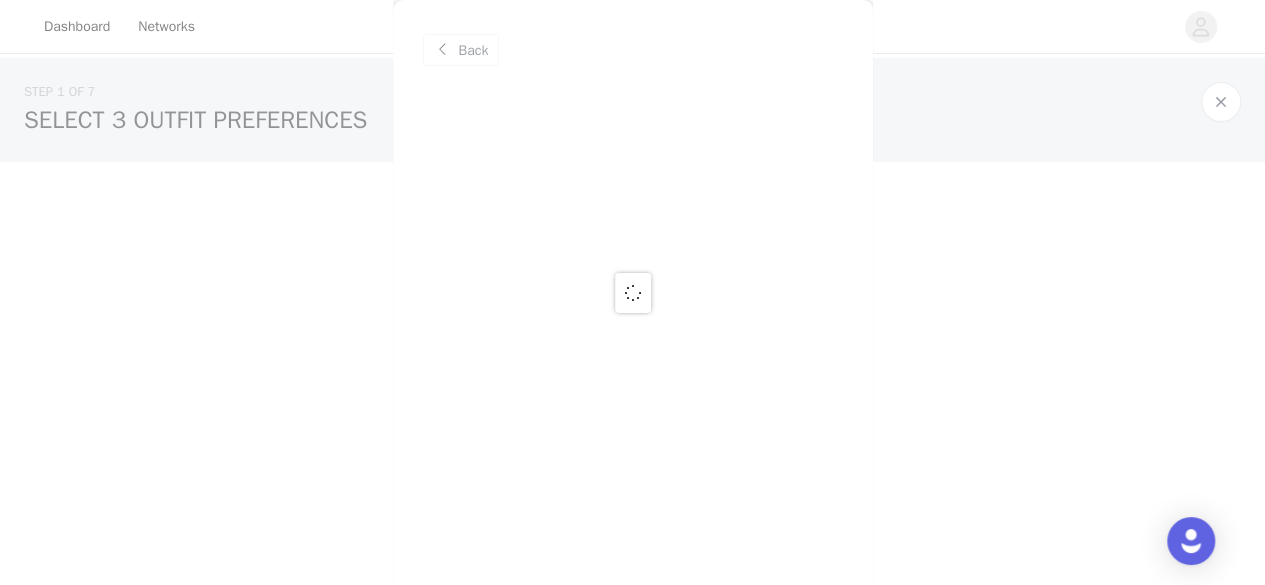 scroll, scrollTop: 0, scrollLeft: 0, axis: both 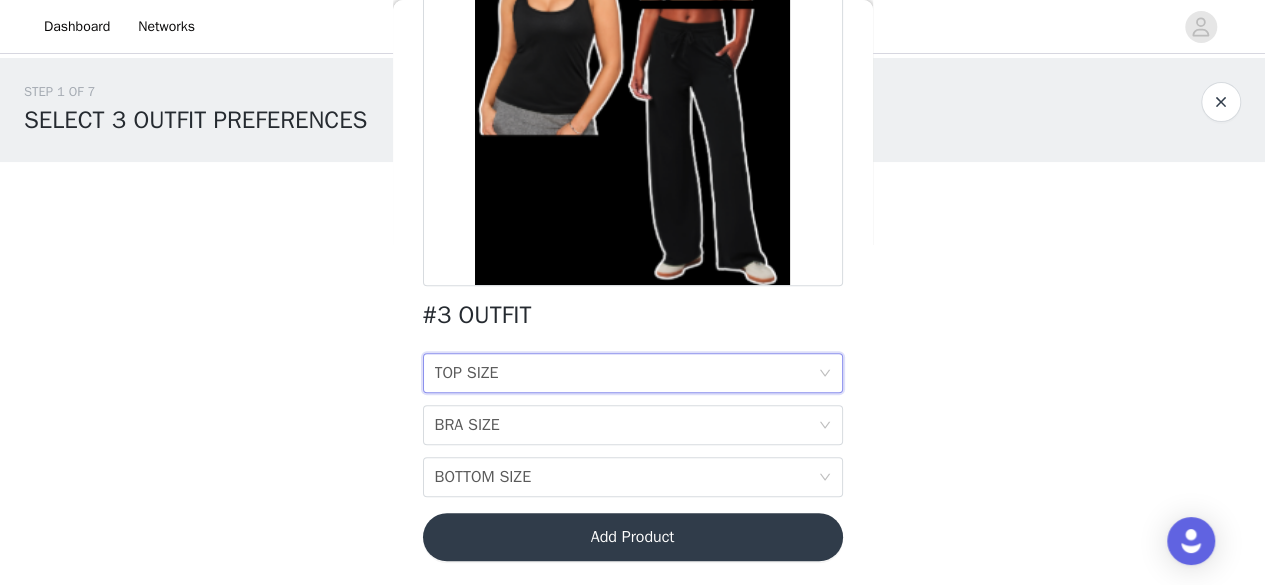 click on "TOP SIZE TOP SIZE" at bounding box center [626, 373] 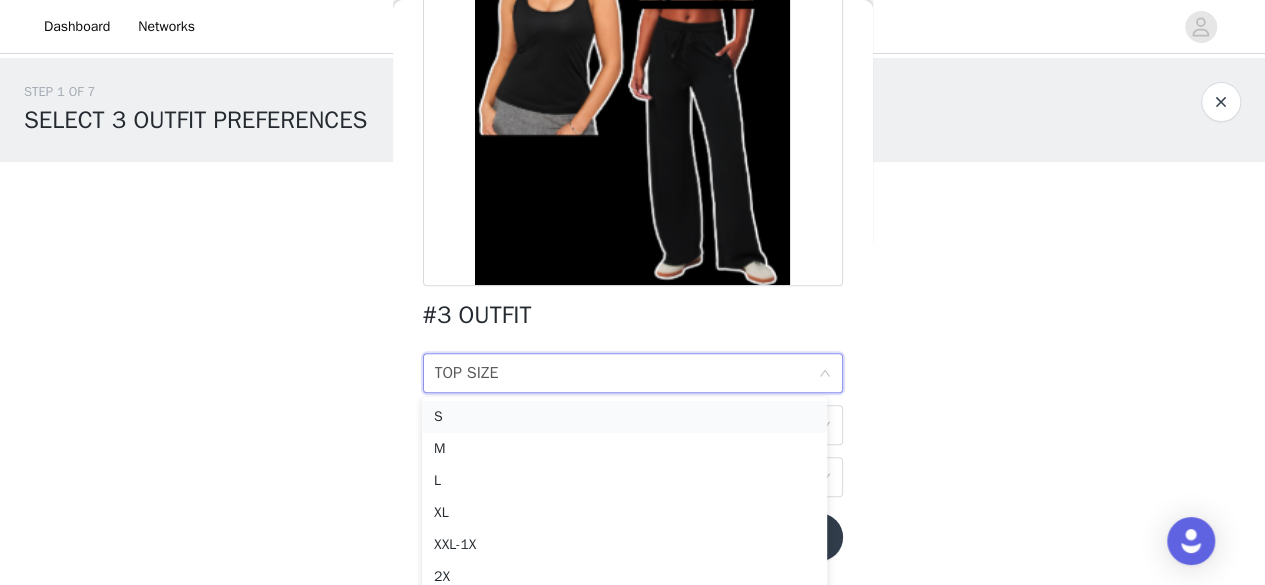 click on "S" at bounding box center [624, 417] 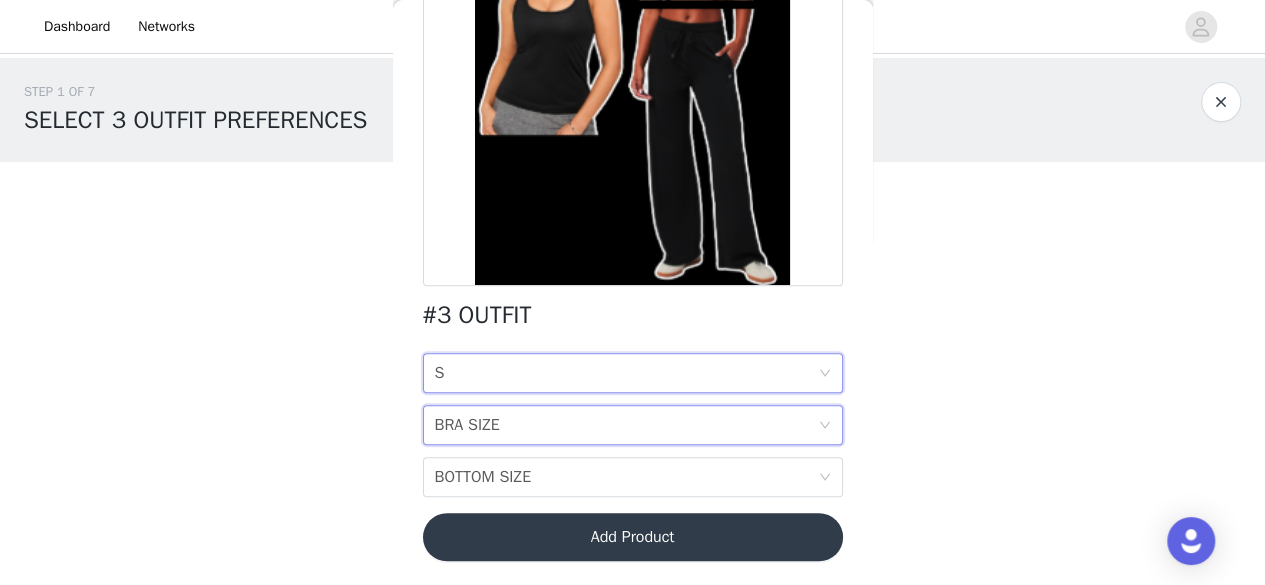 click on "BRA SIZE BRA SIZE" at bounding box center [626, 425] 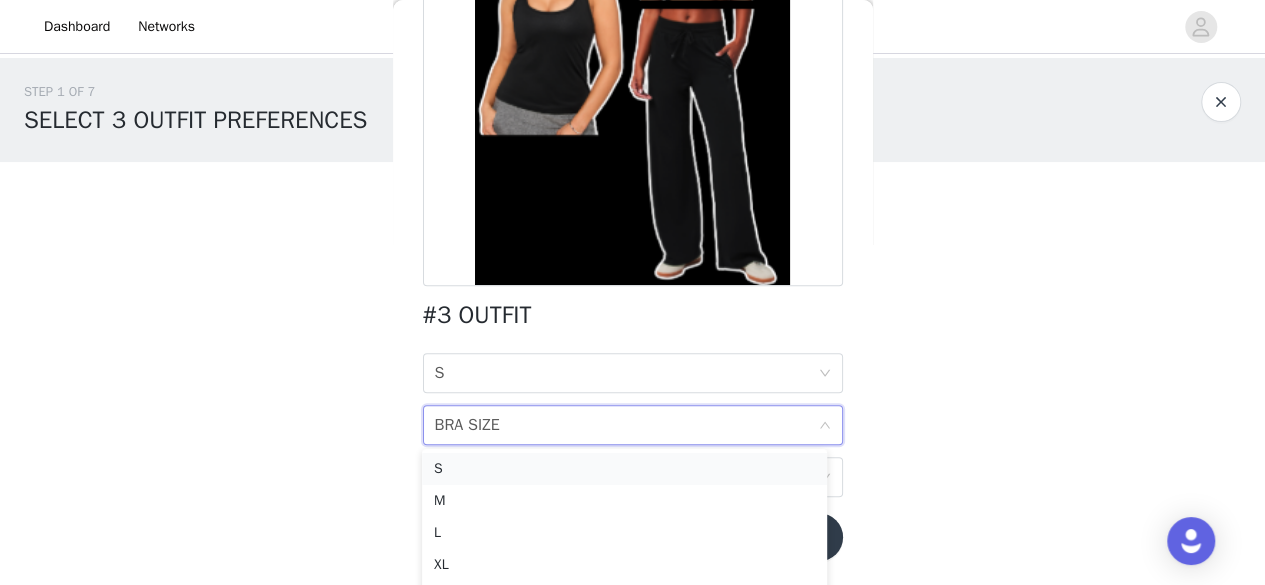 click on "S" at bounding box center (624, 469) 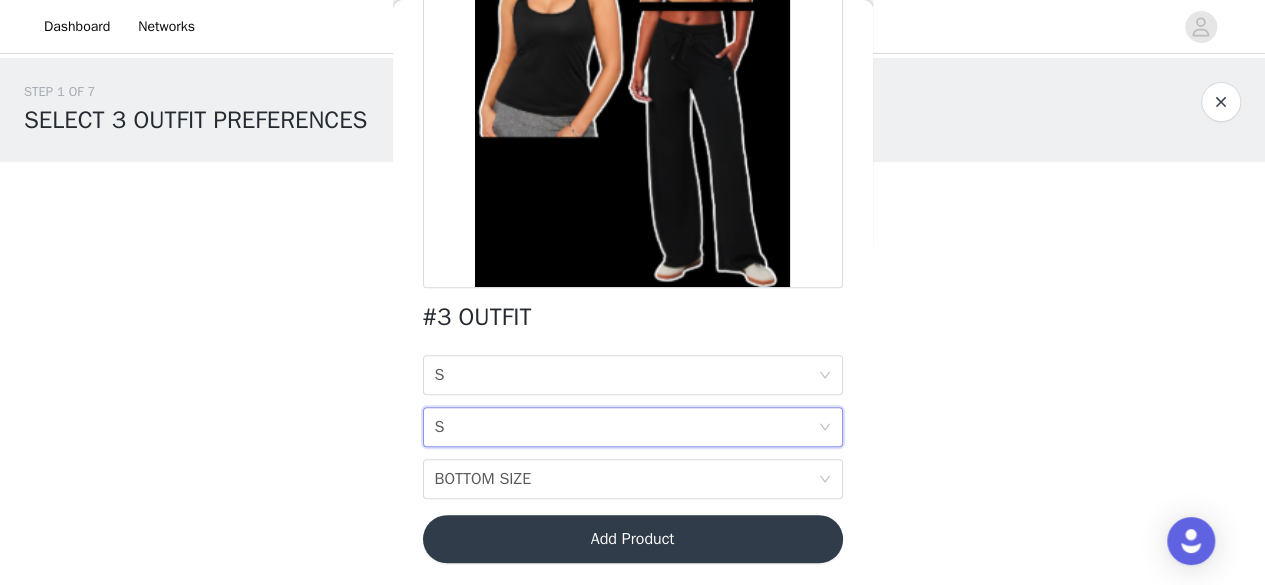 scroll, scrollTop: 264, scrollLeft: 0, axis: vertical 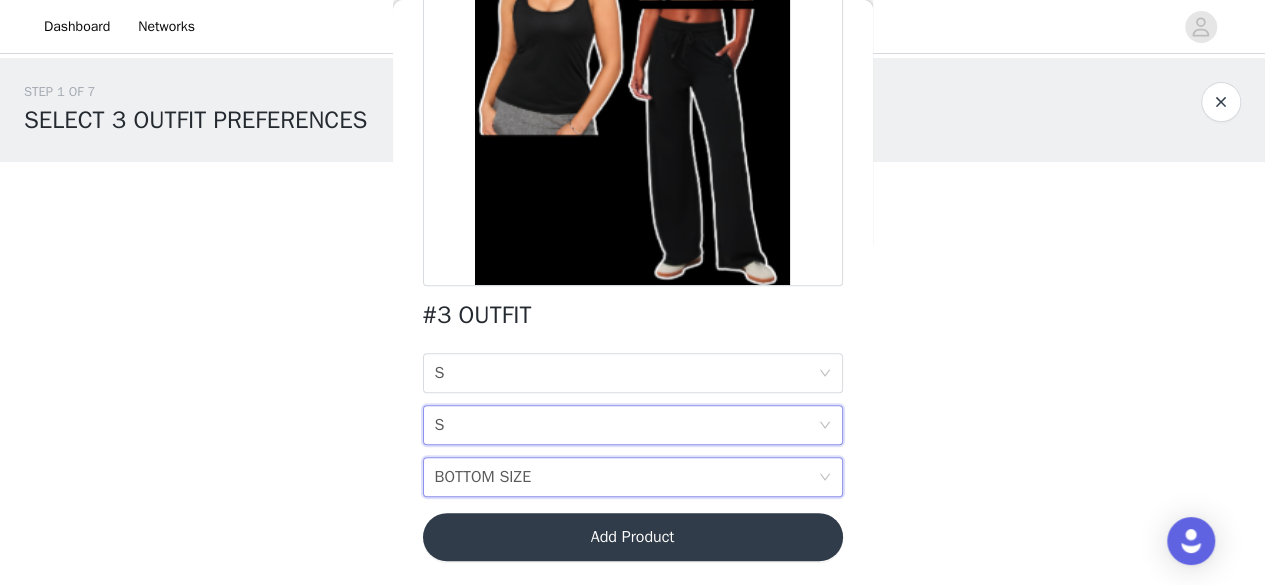 click on "BOTTOM SIZE" at bounding box center [483, 477] 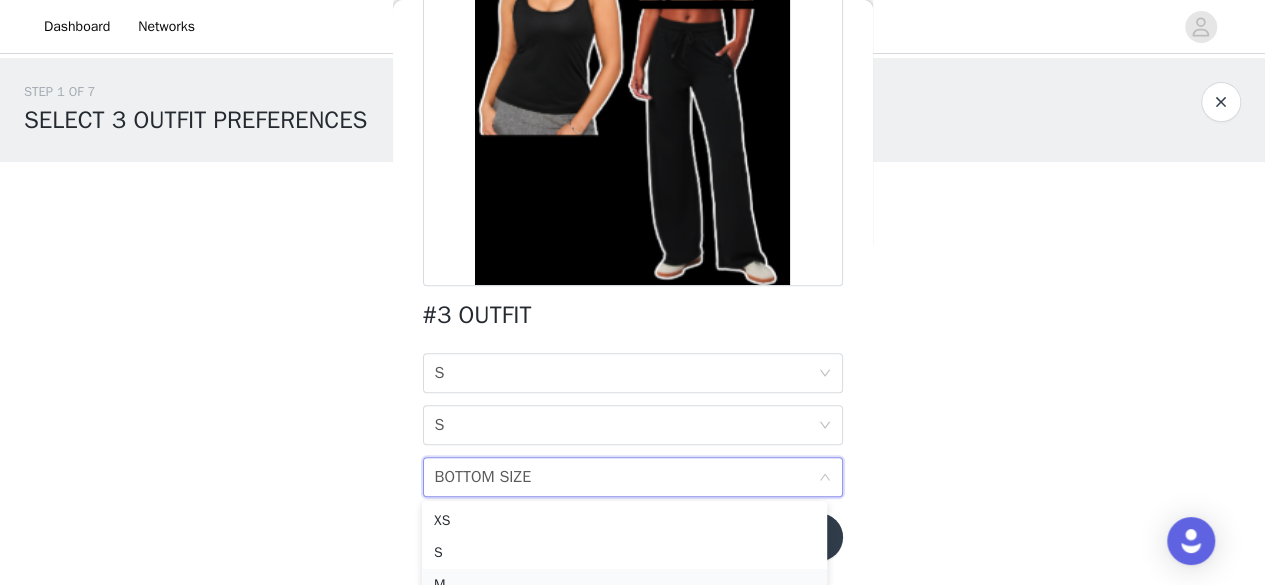 click on "M" at bounding box center [624, 585] 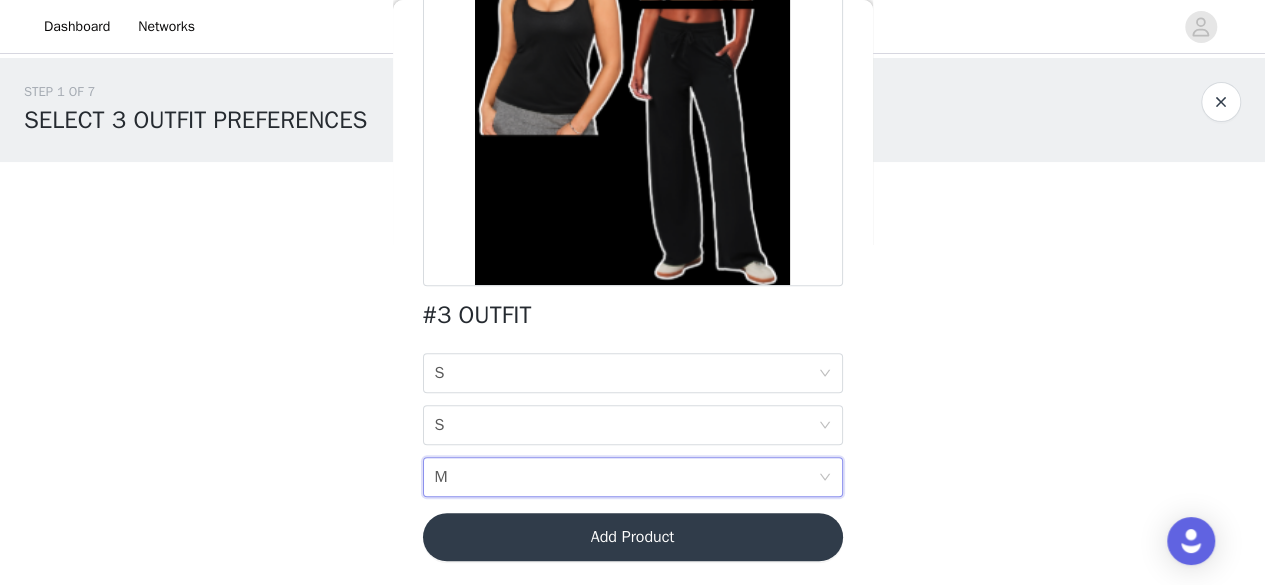 click on "Add Product" at bounding box center [633, 537] 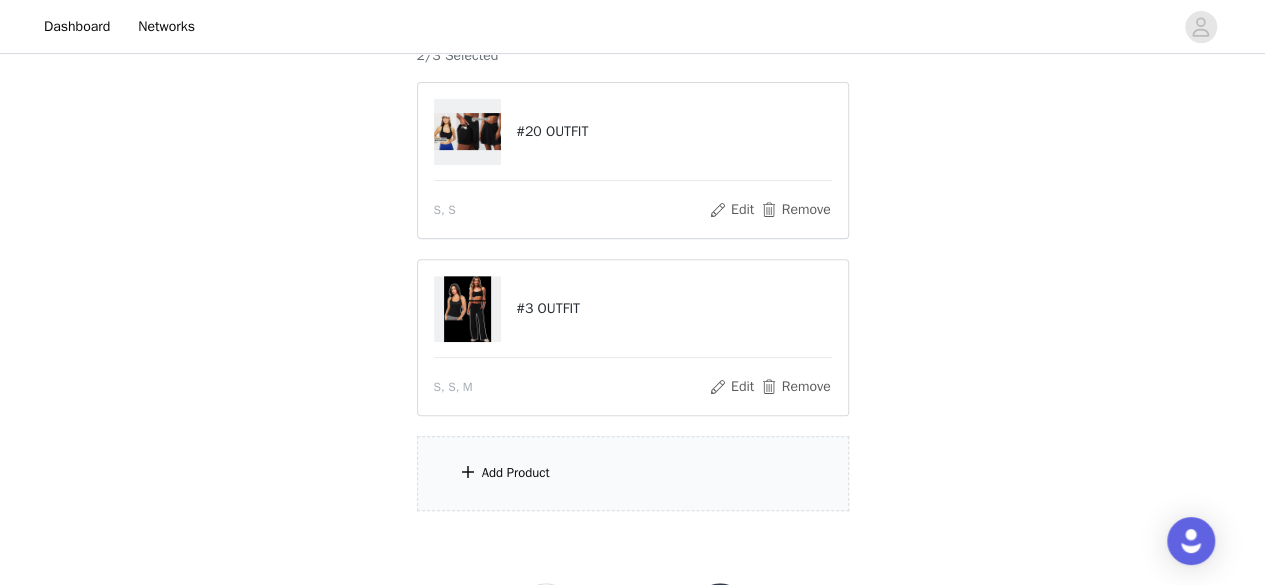 scroll, scrollTop: 237, scrollLeft: 0, axis: vertical 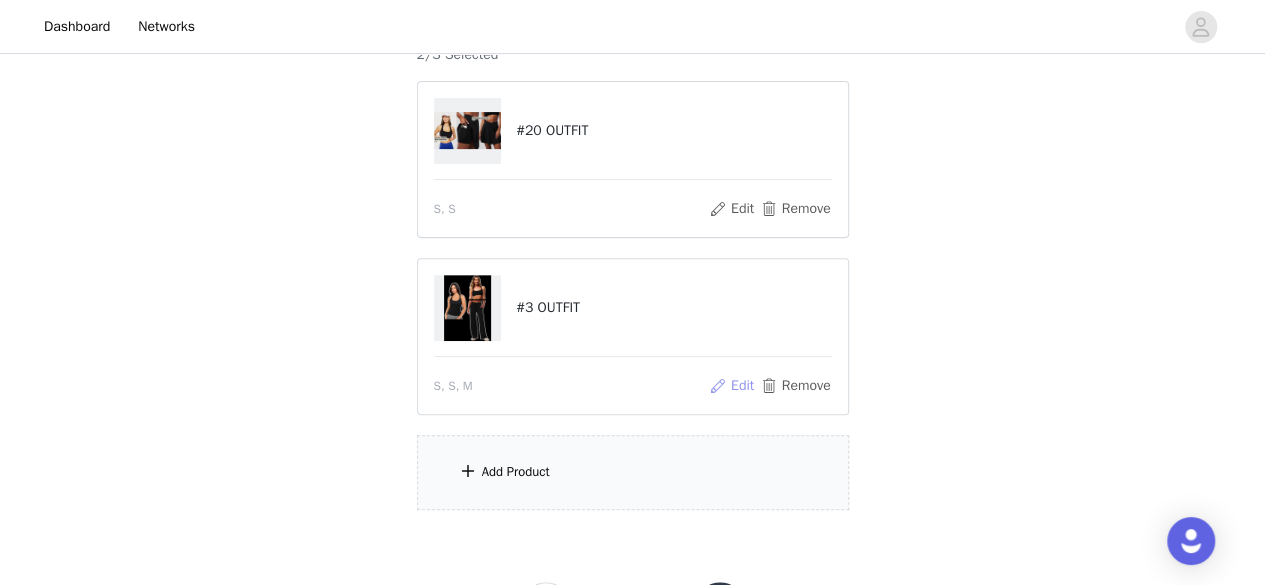click on "Edit" at bounding box center [731, 386] 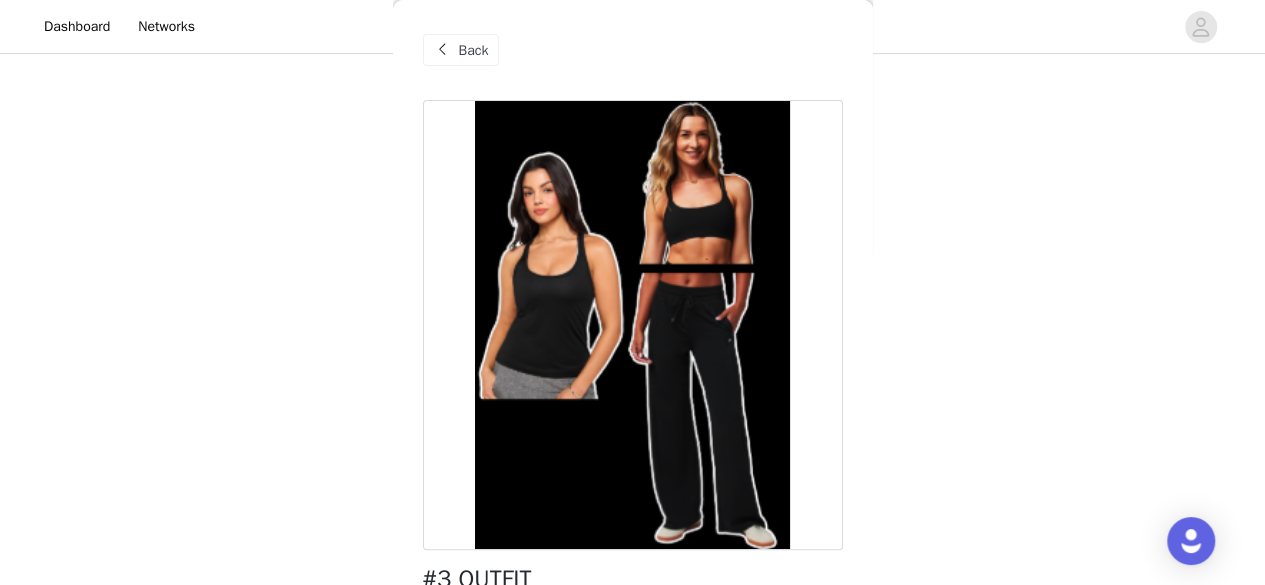 scroll, scrollTop: 237, scrollLeft: 0, axis: vertical 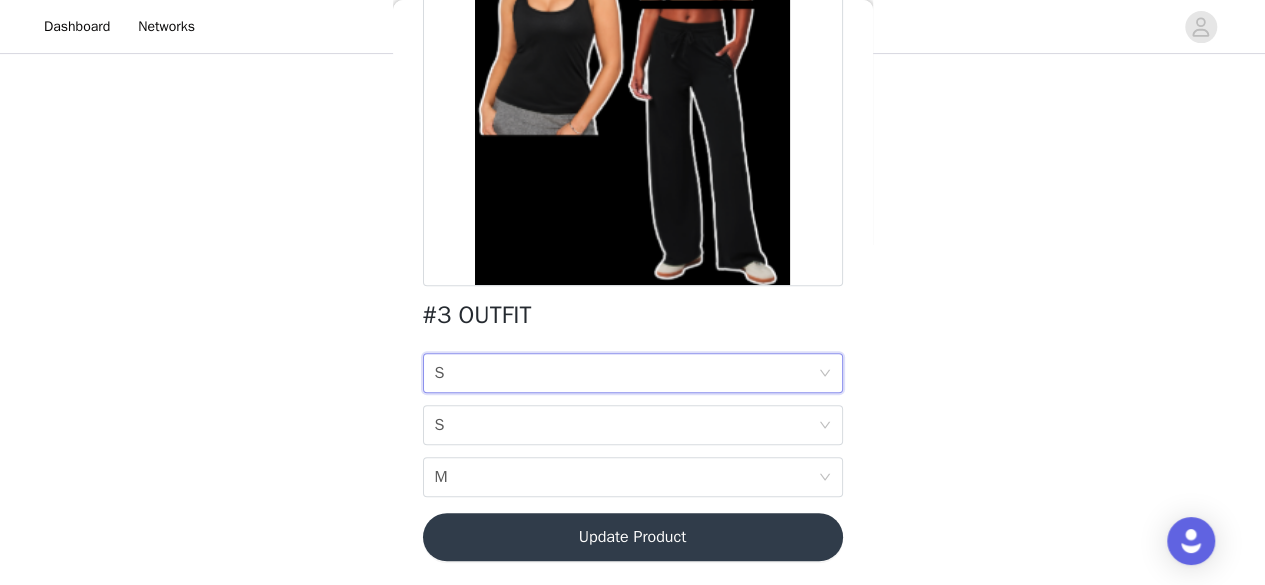 click on "TOP SIZE S" at bounding box center (626, 373) 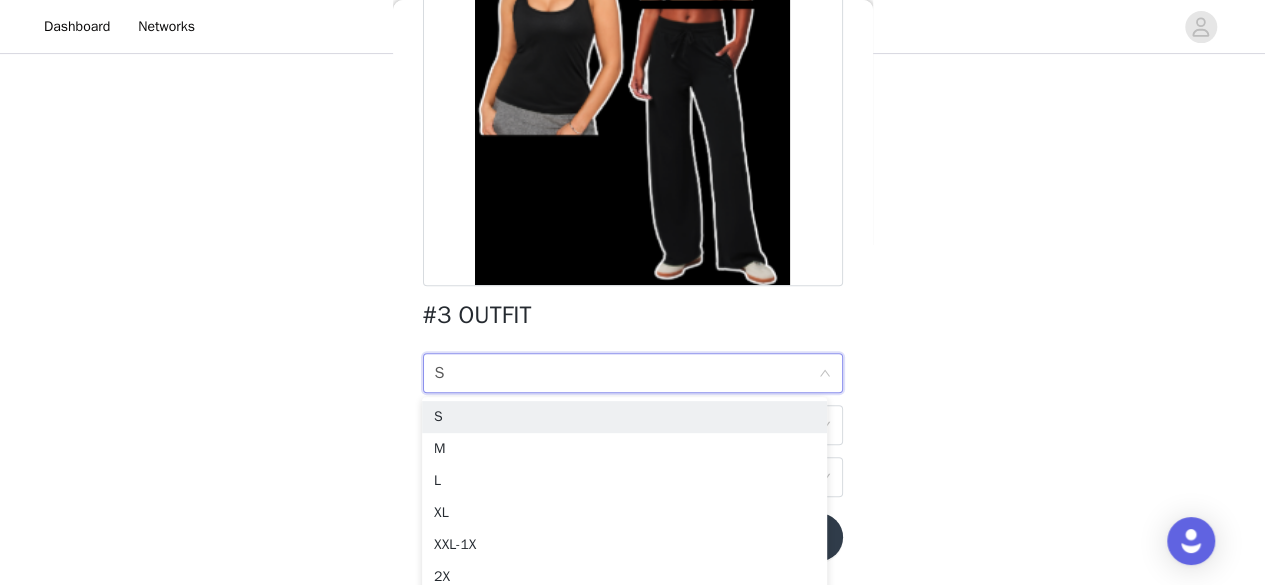 drag, startPoint x: 802, startPoint y: 421, endPoint x: 785, endPoint y: 339, distance: 83.74366 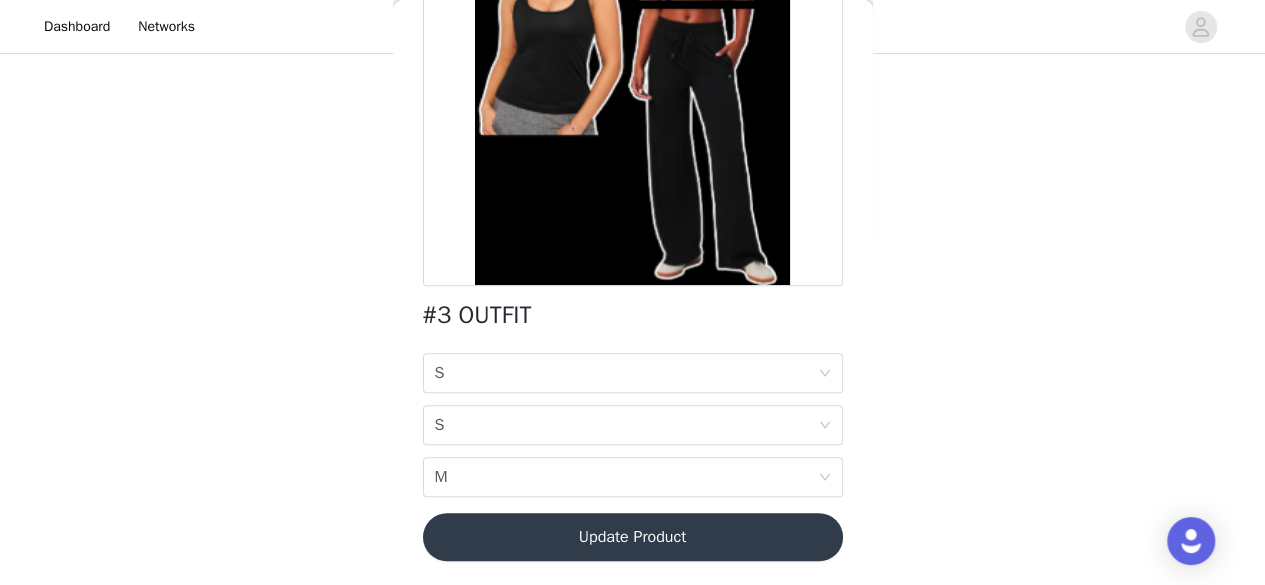 click on "Update Product" at bounding box center (633, 537) 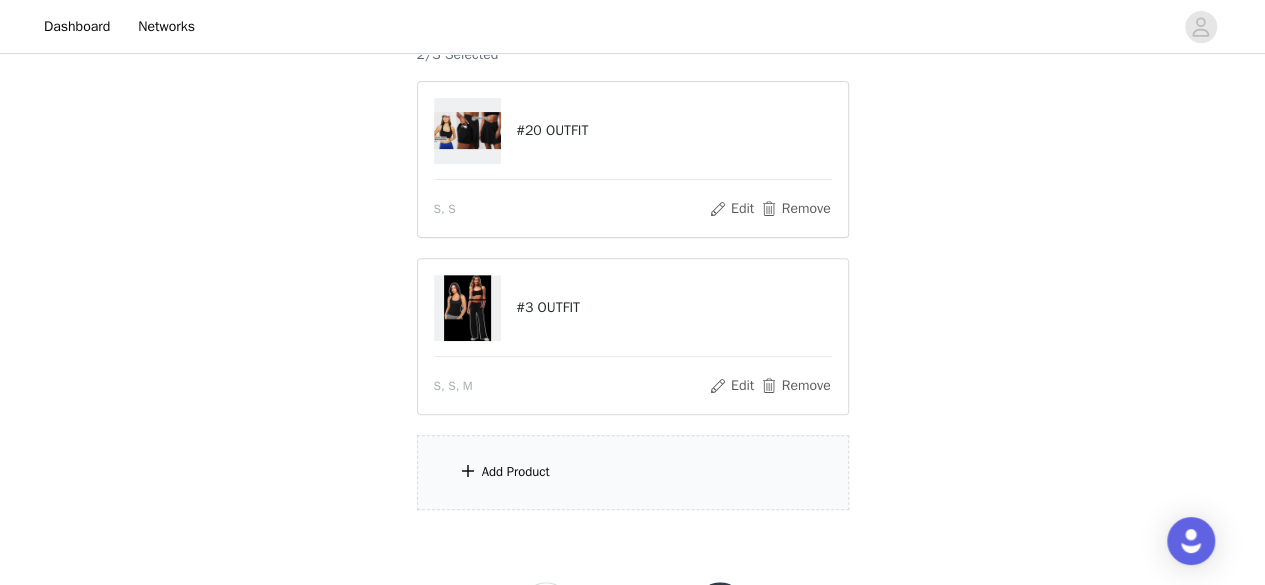 click on "Add Product" at bounding box center (633, 472) 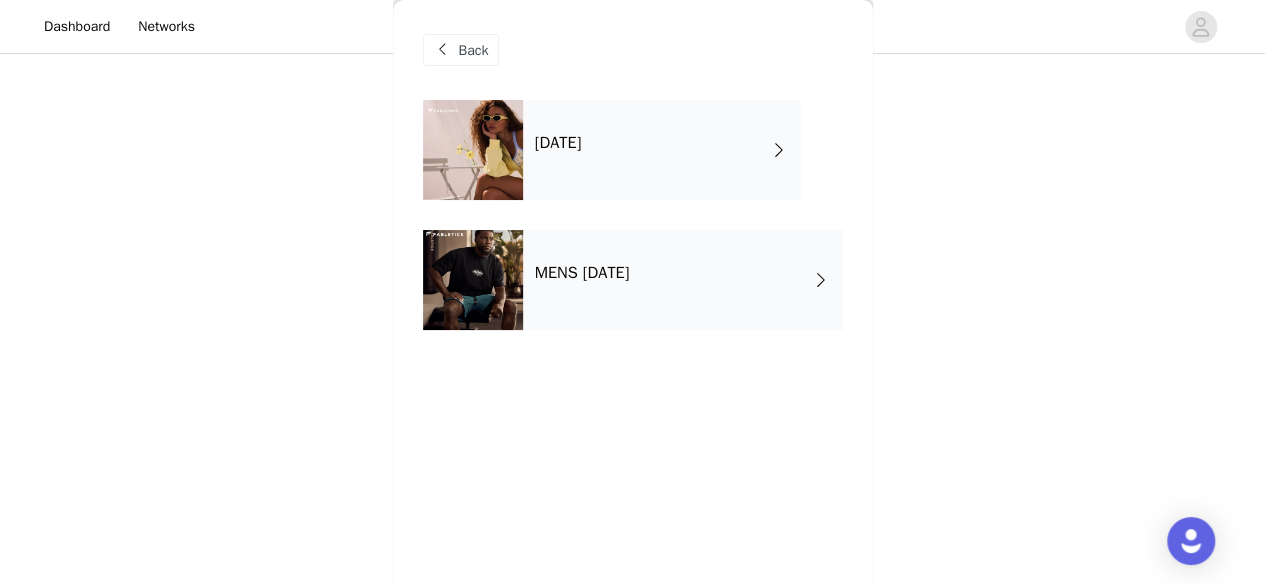 click on "[DATE]" at bounding box center [662, 150] 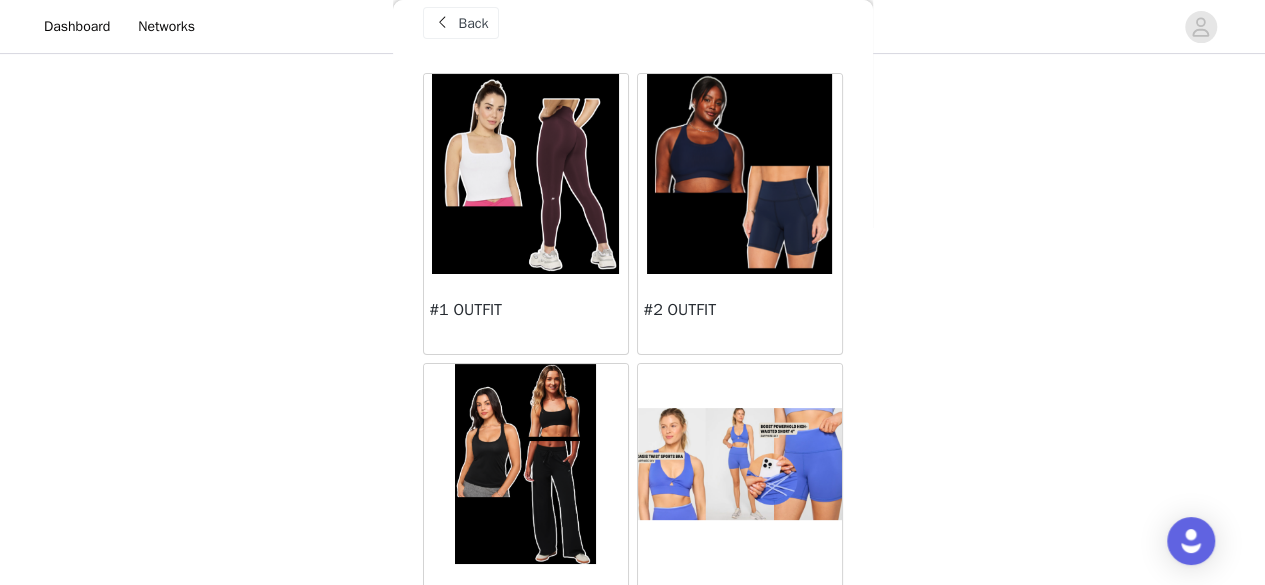 scroll, scrollTop: 22, scrollLeft: 0, axis: vertical 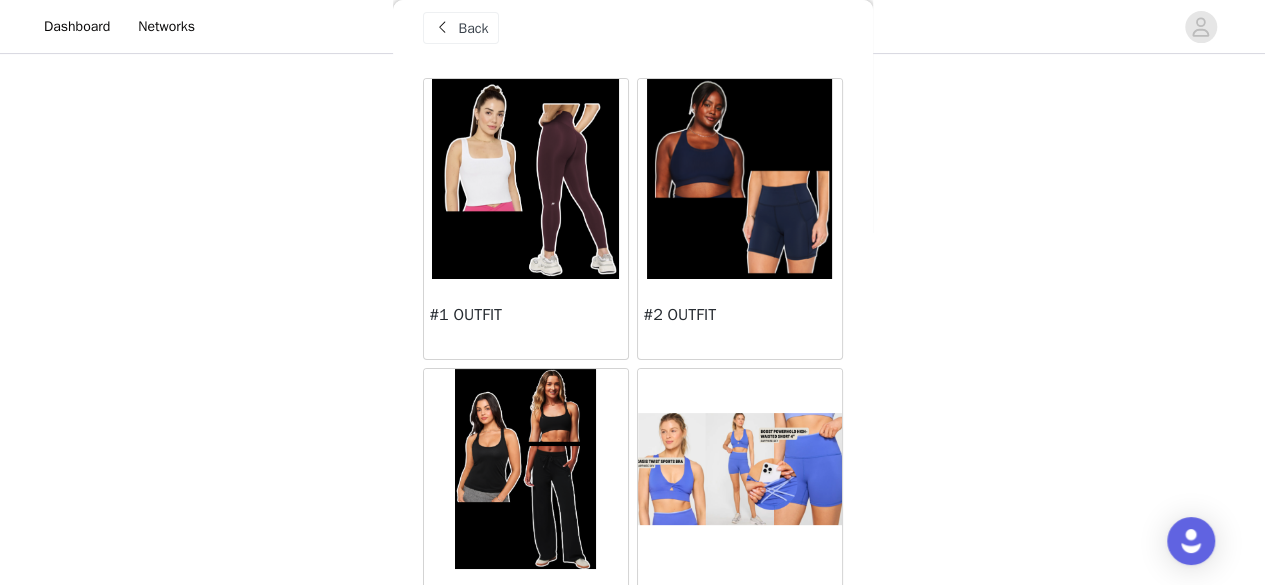 click at bounding box center (525, 179) 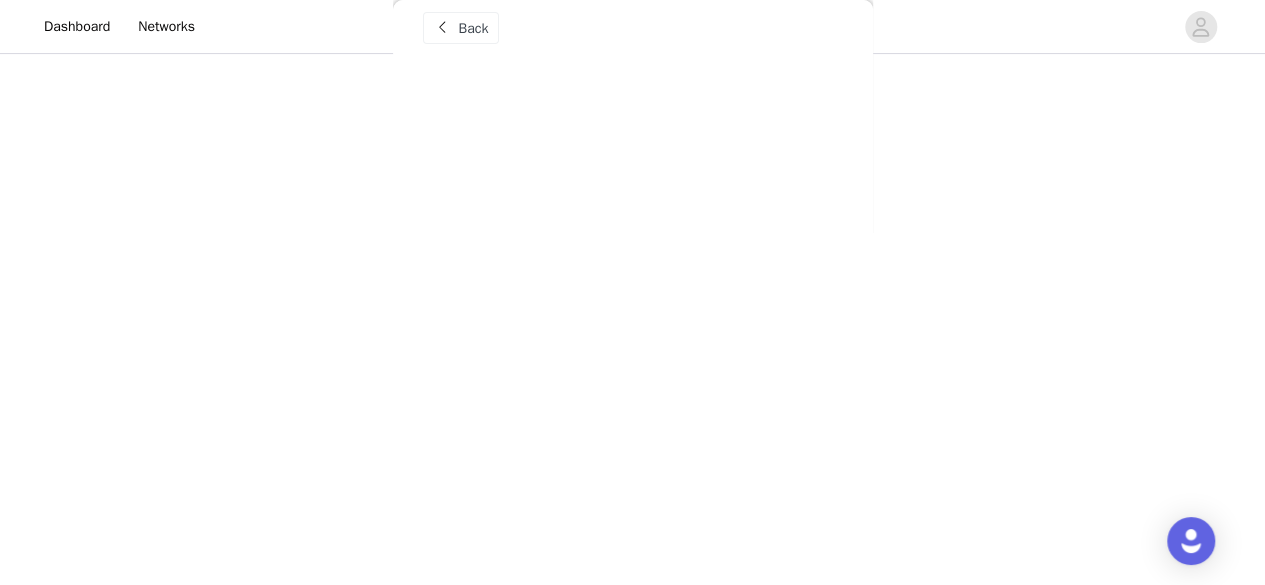 scroll, scrollTop: 0, scrollLeft: 0, axis: both 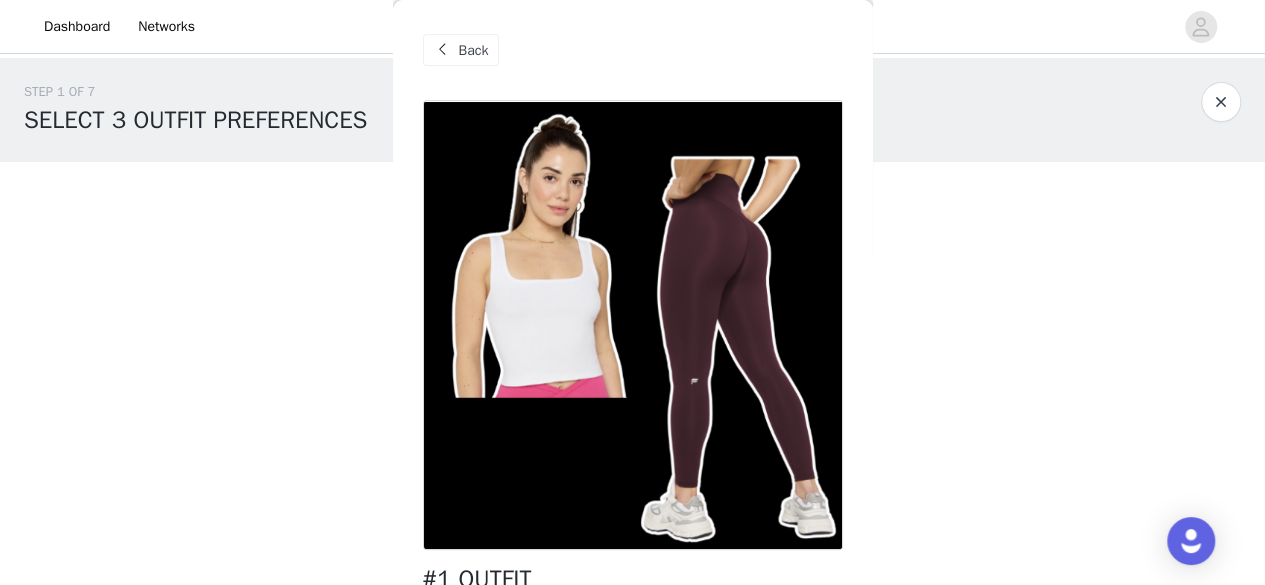click at bounding box center (443, 50) 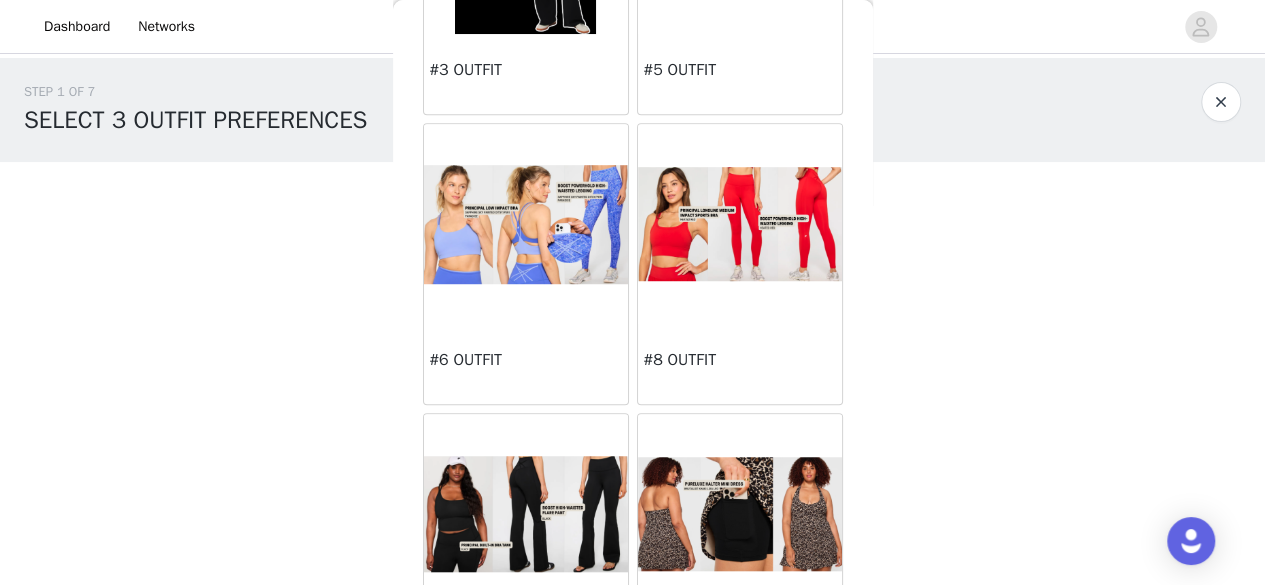 scroll, scrollTop: 567, scrollLeft: 0, axis: vertical 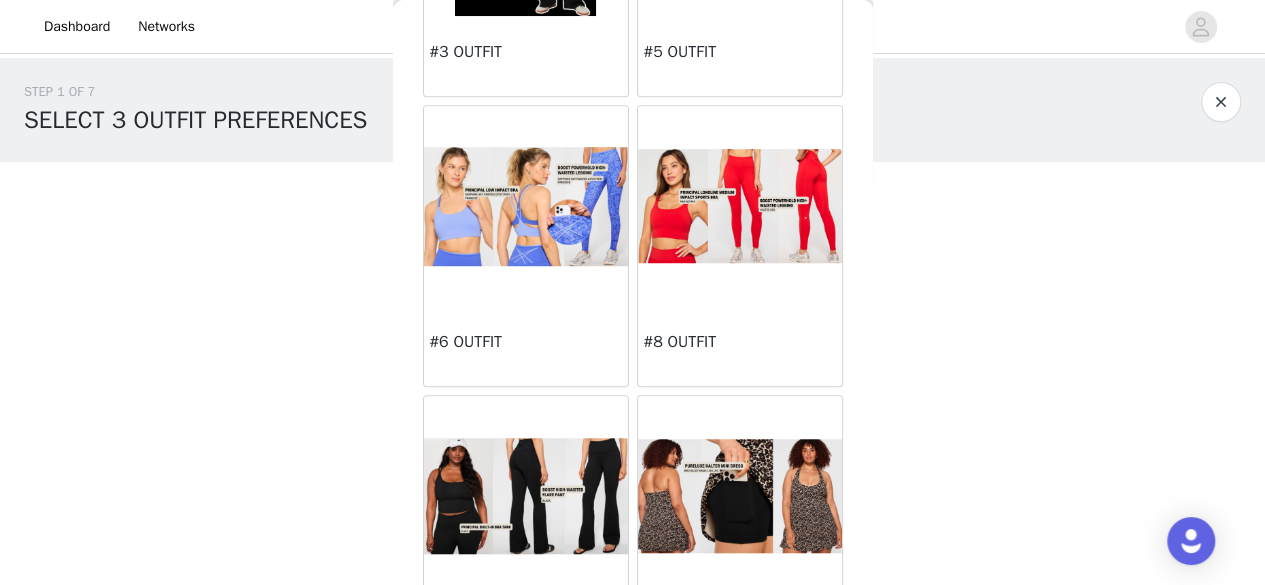click at bounding box center [526, 206] 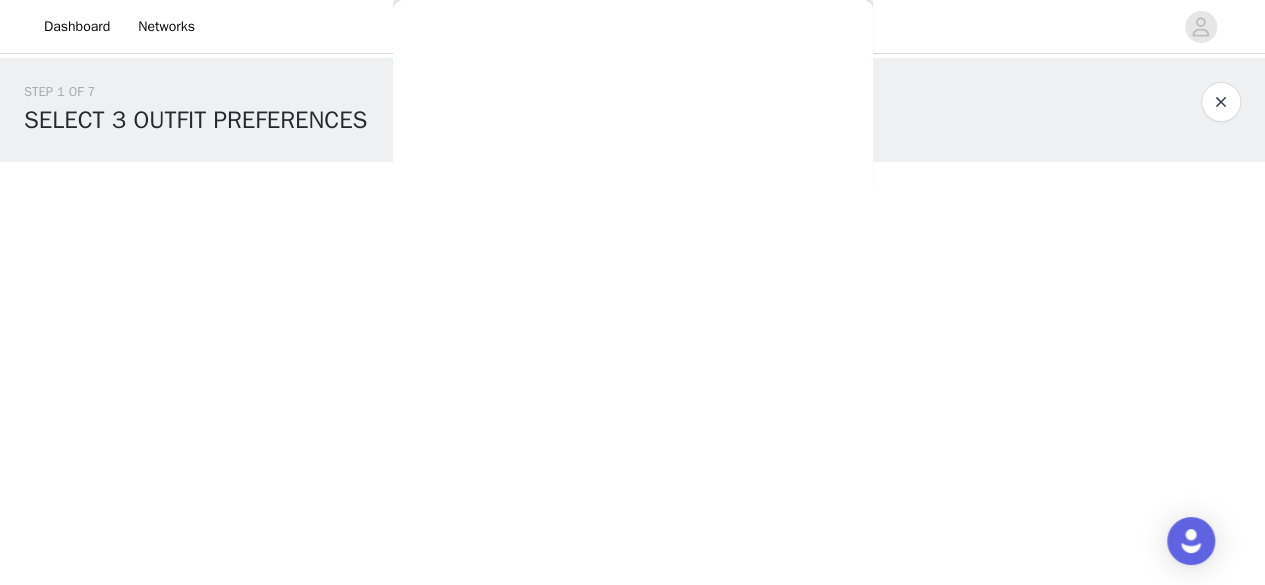 scroll, scrollTop: 0, scrollLeft: 0, axis: both 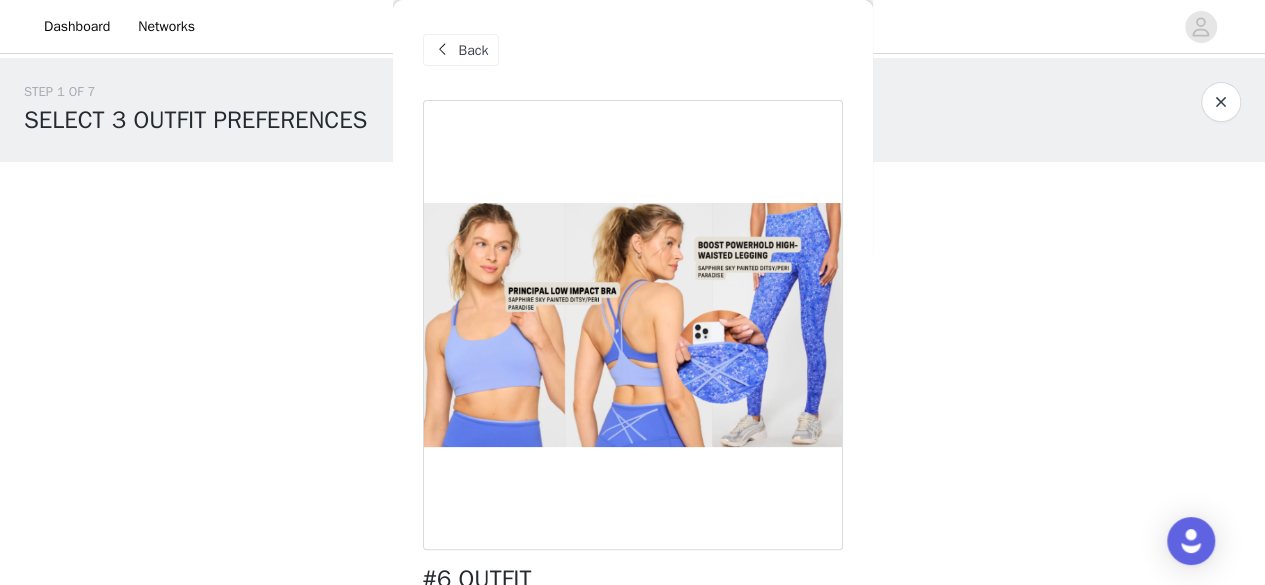 click on "Back" at bounding box center [474, 50] 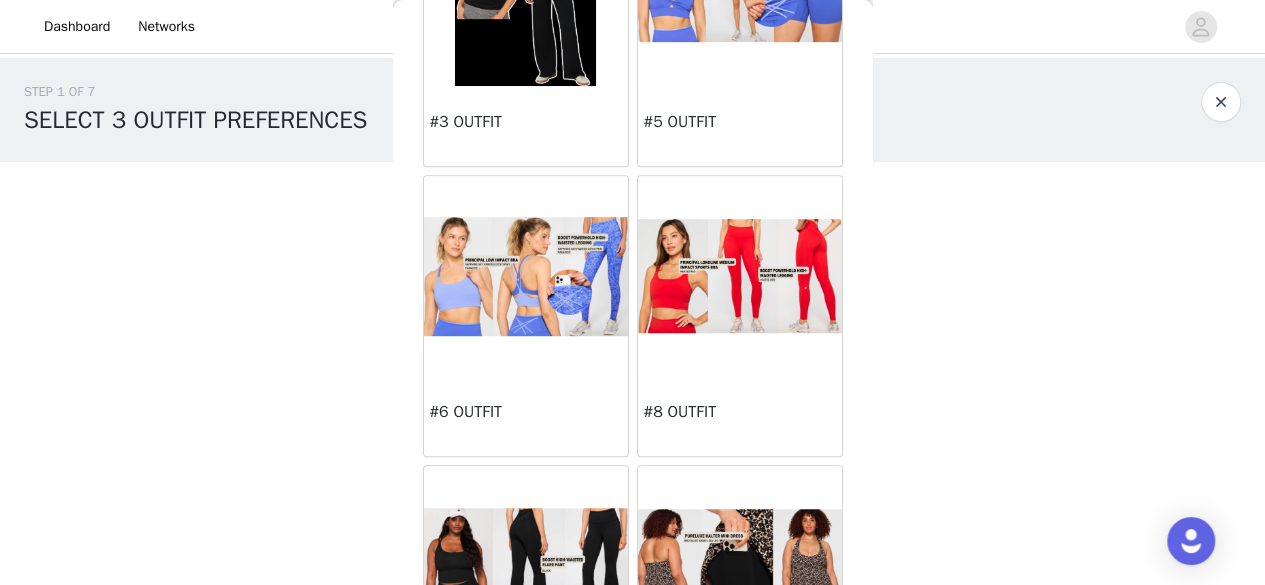 scroll, scrollTop: 523, scrollLeft: 0, axis: vertical 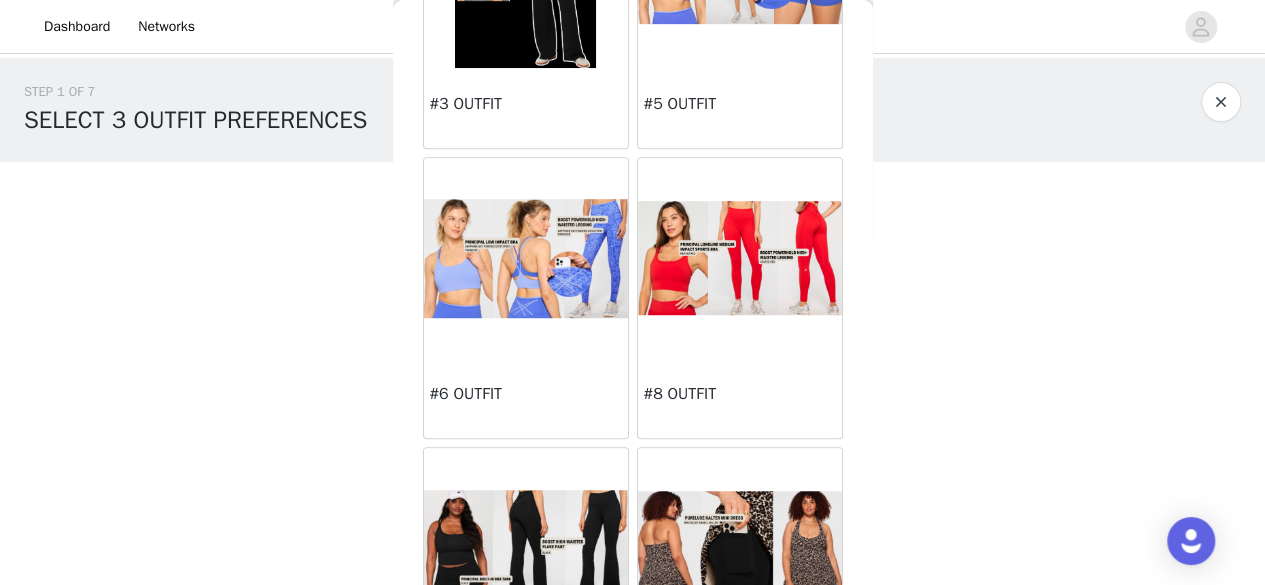 click at bounding box center [526, 258] 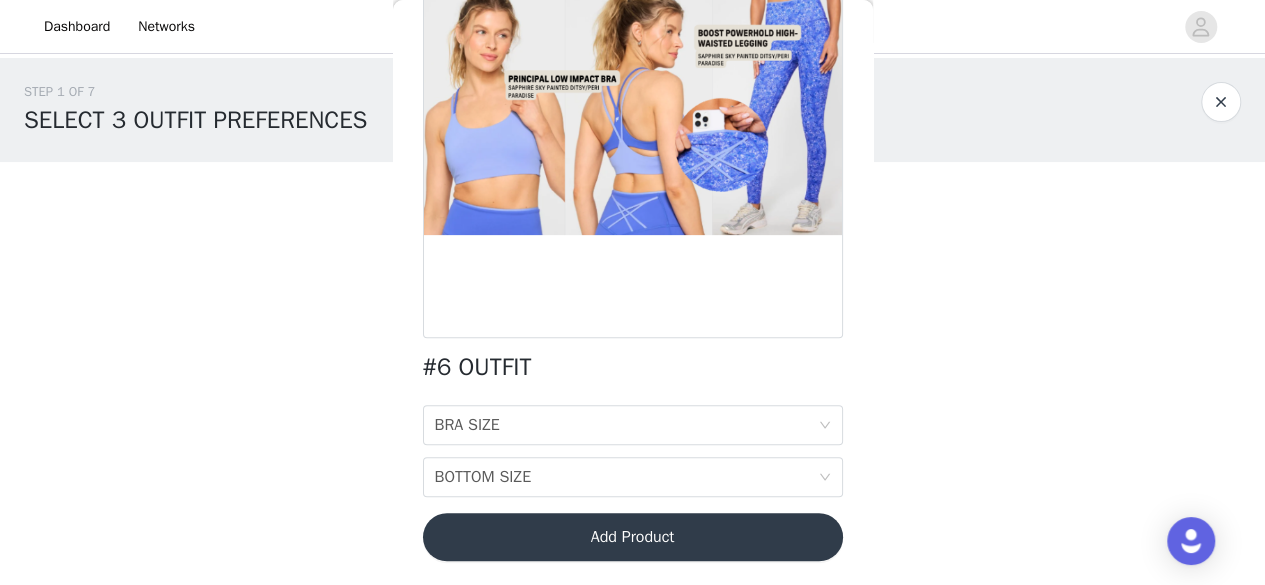 scroll, scrollTop: 212, scrollLeft: 0, axis: vertical 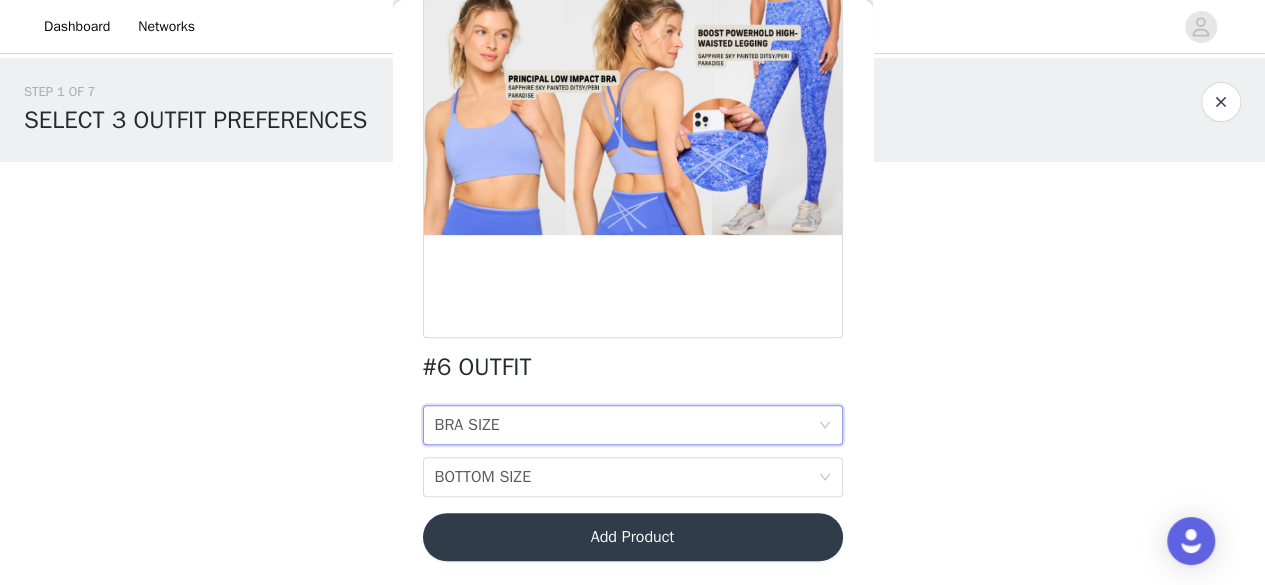 click on "BRA SIZE BRA SIZE" at bounding box center [626, 425] 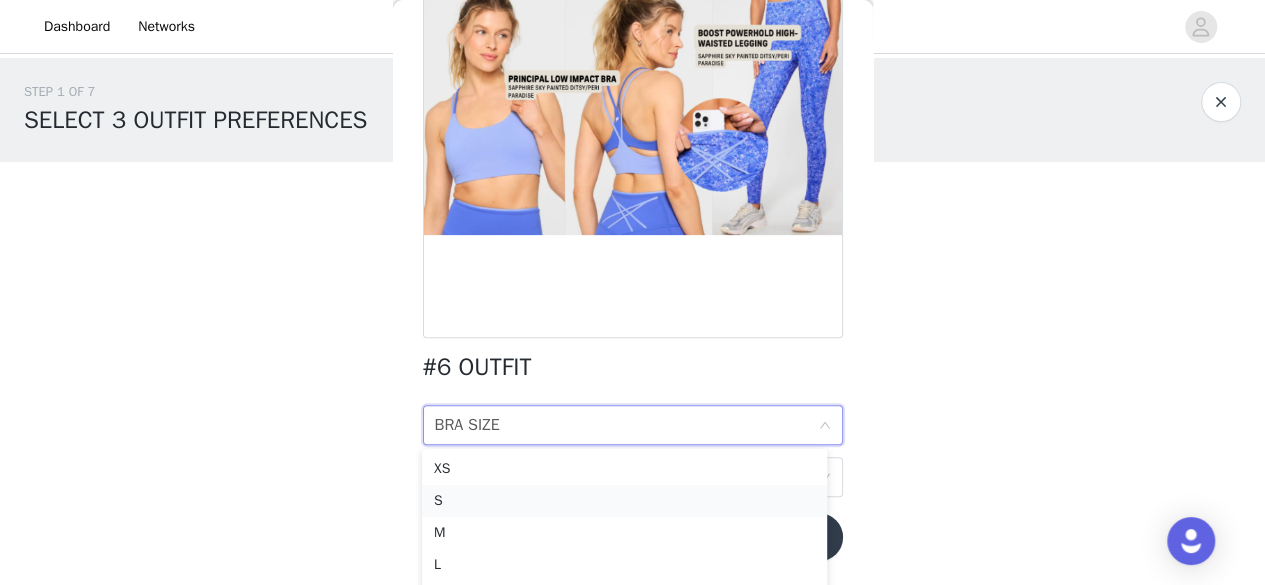 click on "S" at bounding box center [624, 501] 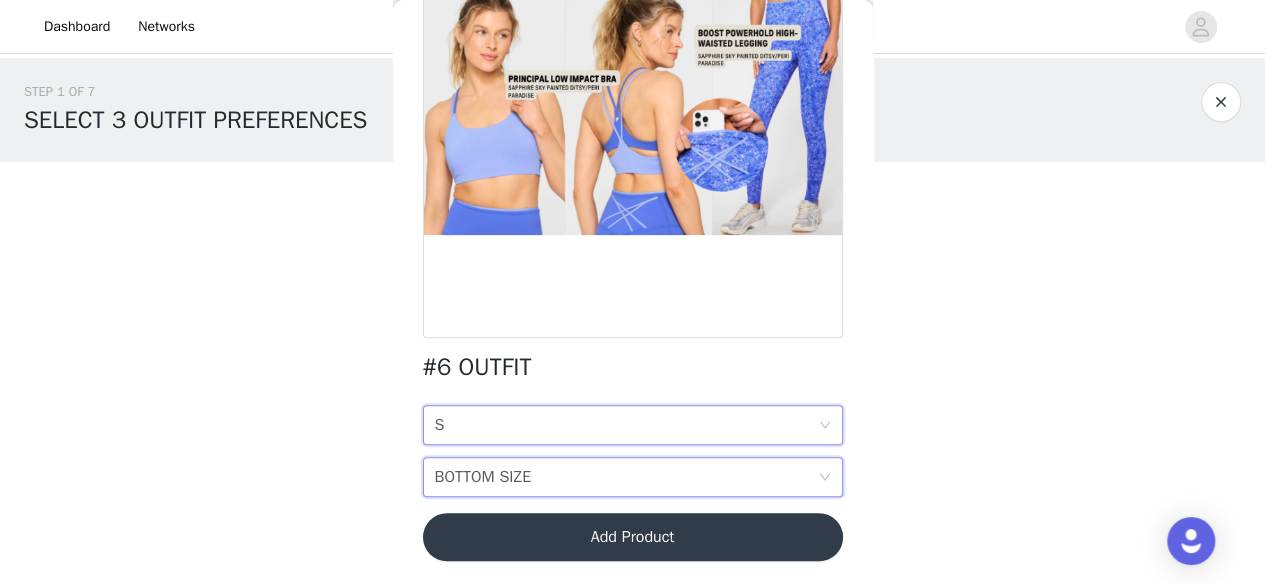 click on "BOTTOM SIZE" at bounding box center (483, 477) 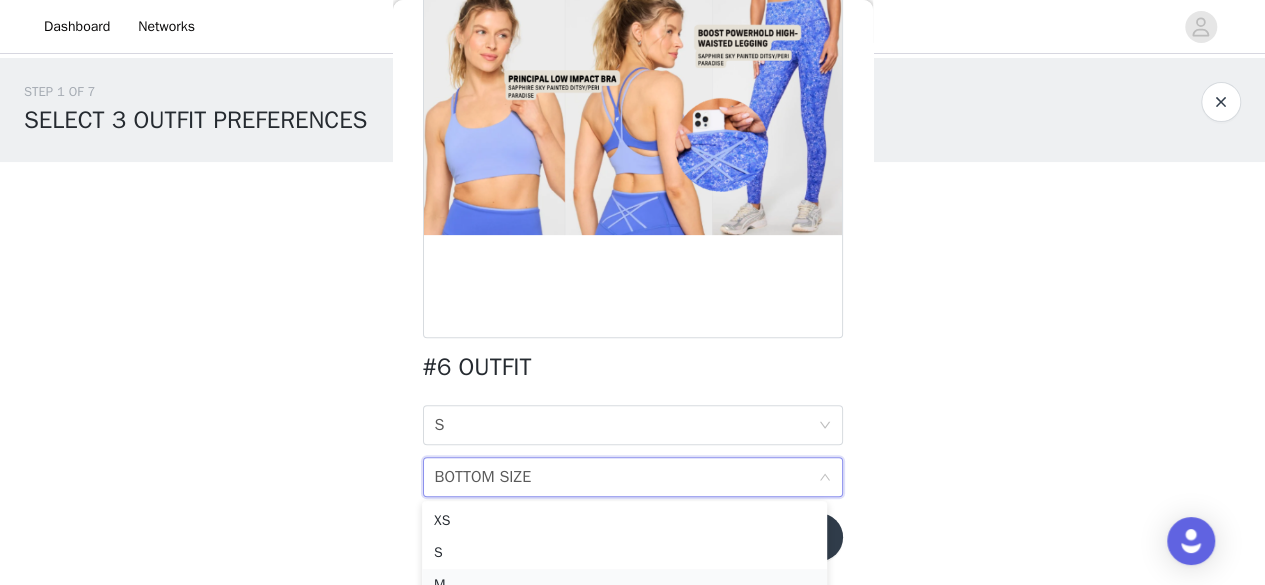 click on "M" at bounding box center [624, 585] 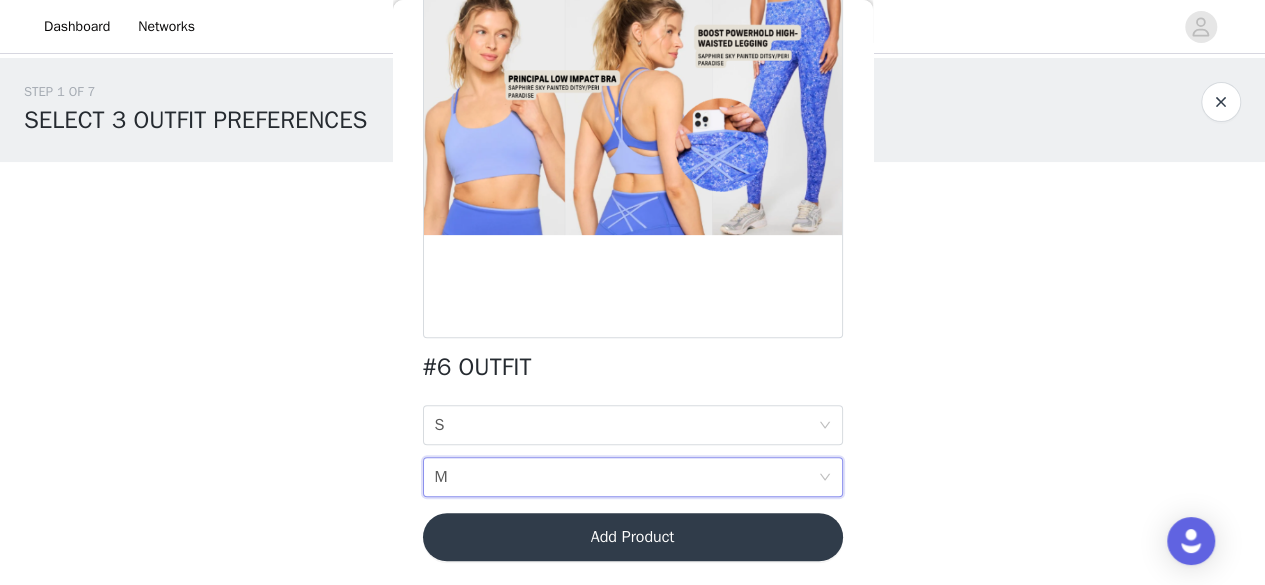 click on "Add Product" at bounding box center (633, 537) 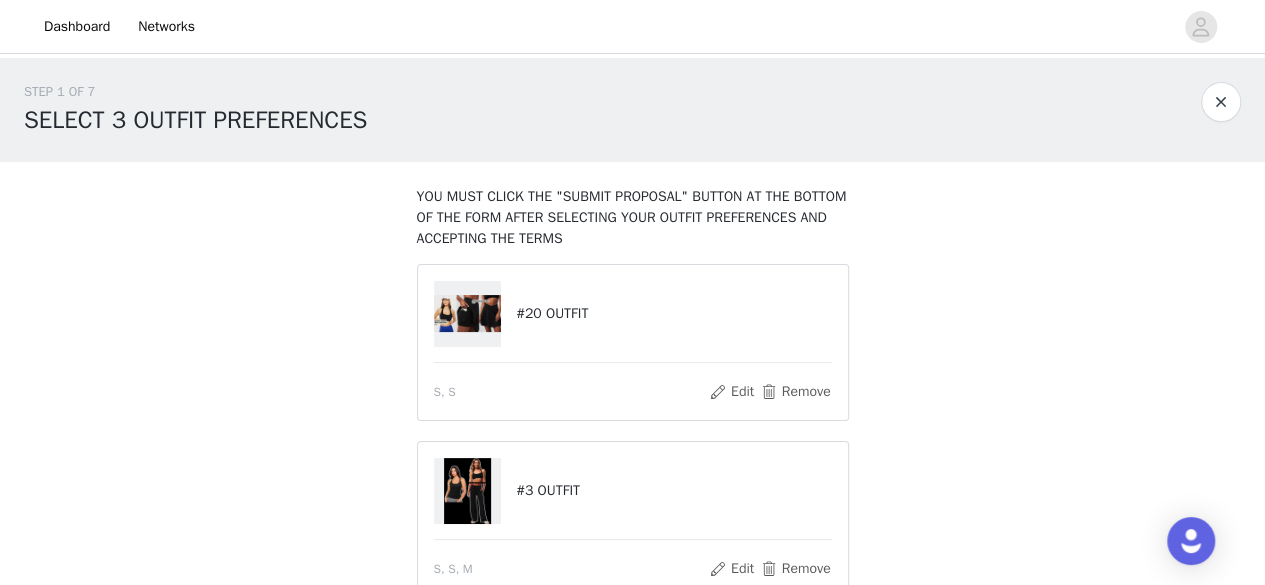 scroll, scrollTop: 374, scrollLeft: 0, axis: vertical 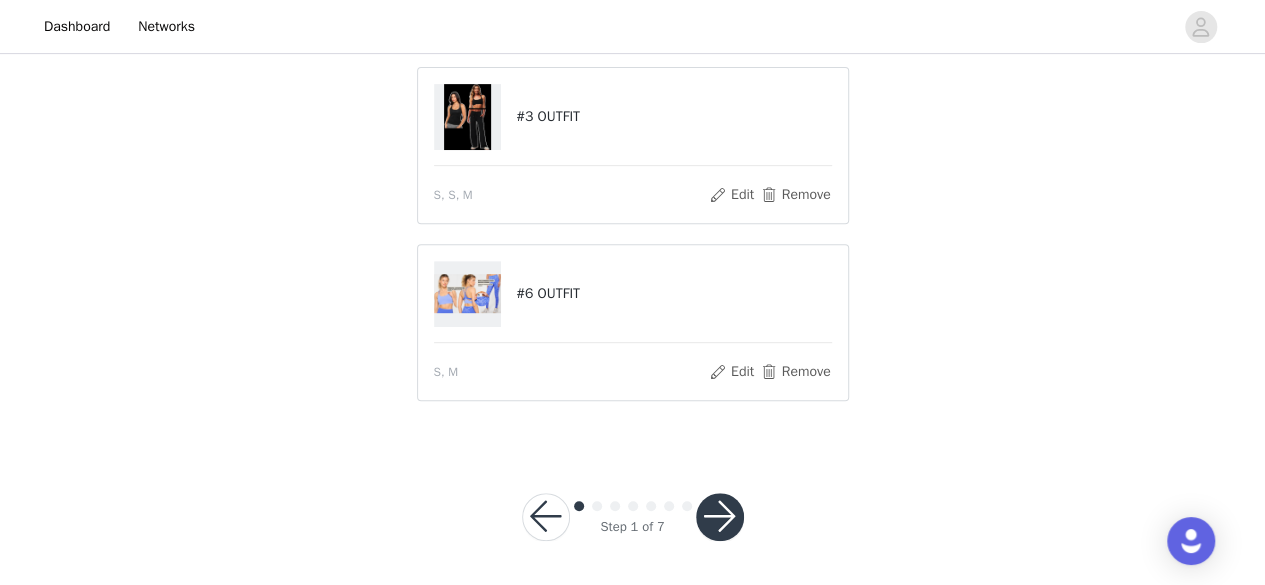 click at bounding box center [720, 517] 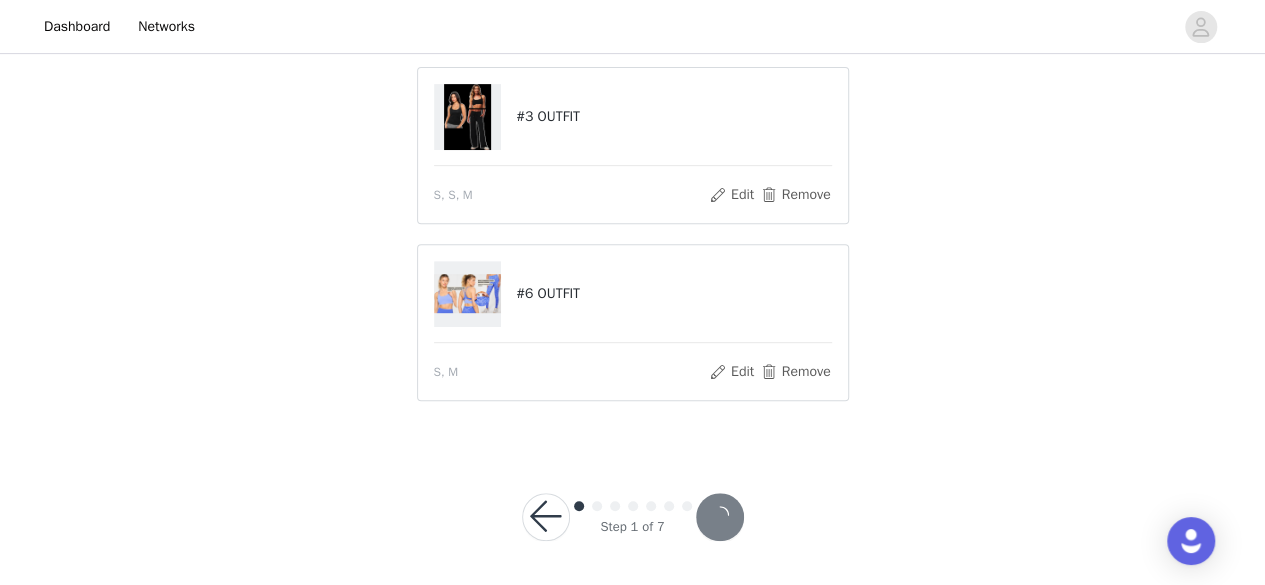 scroll, scrollTop: 0, scrollLeft: 0, axis: both 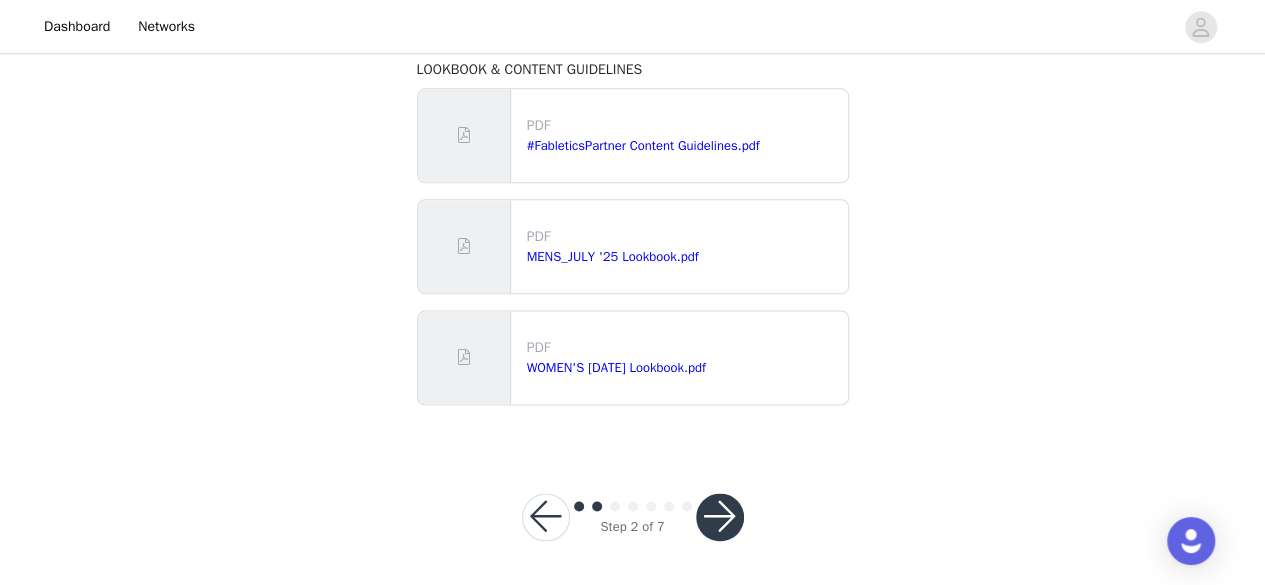 click at bounding box center [720, 517] 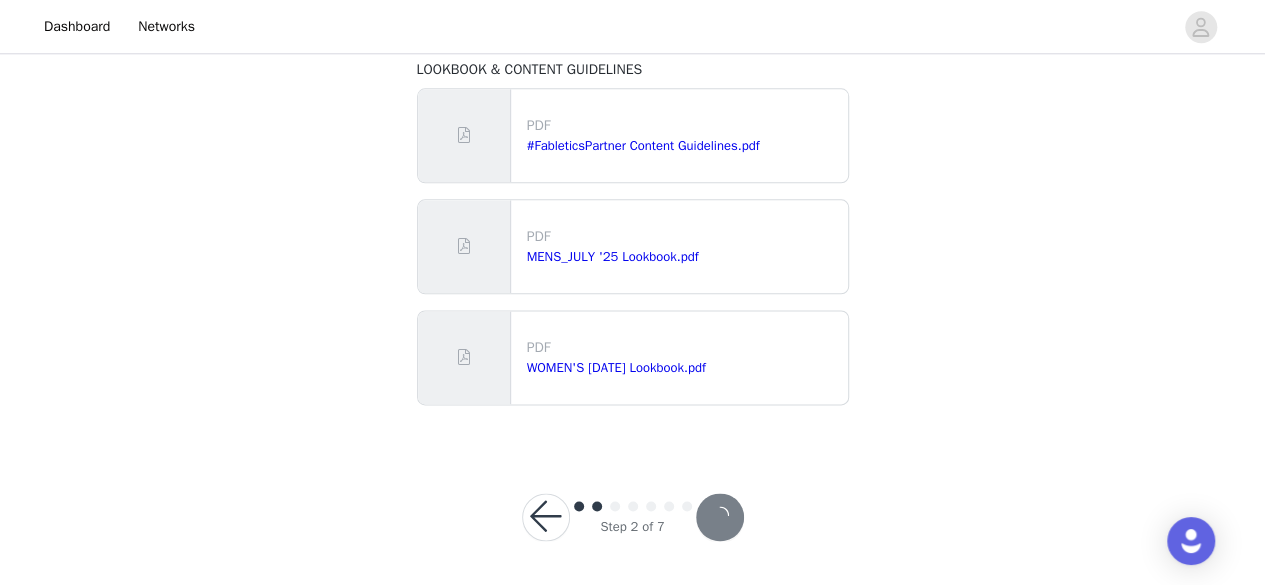 scroll, scrollTop: 0, scrollLeft: 0, axis: both 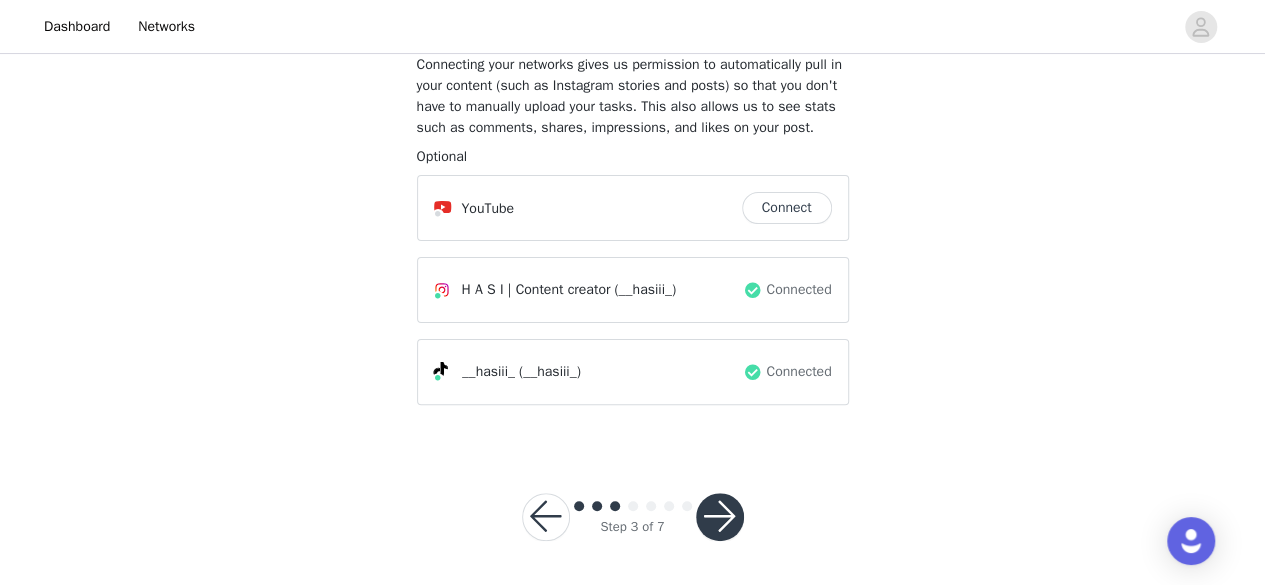 click at bounding box center [720, 517] 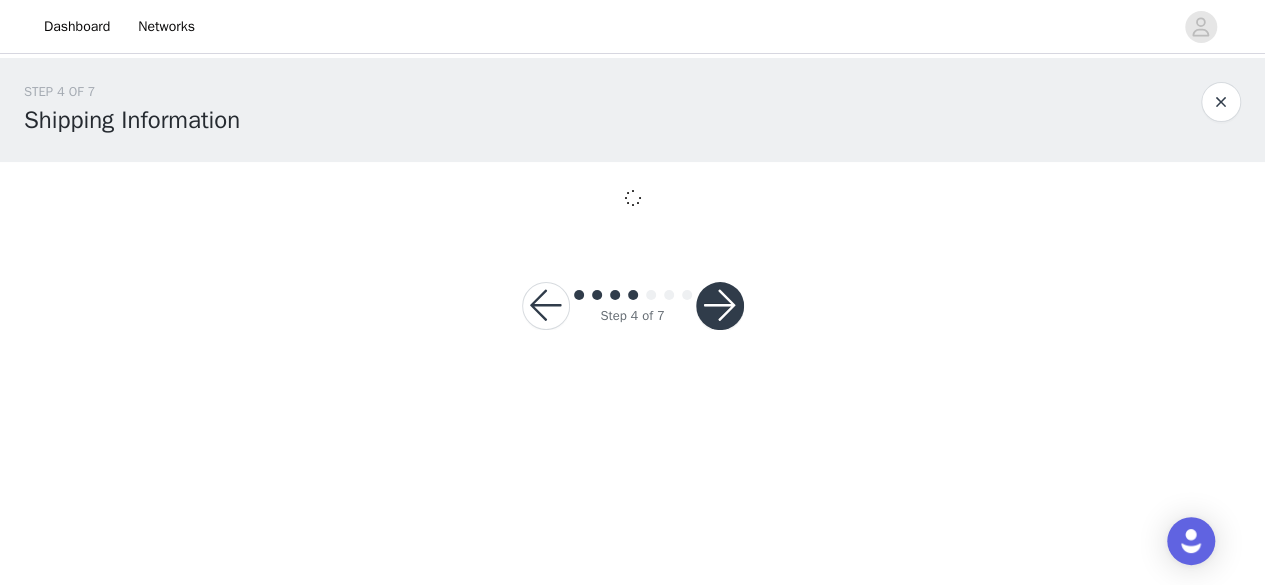 scroll, scrollTop: 0, scrollLeft: 0, axis: both 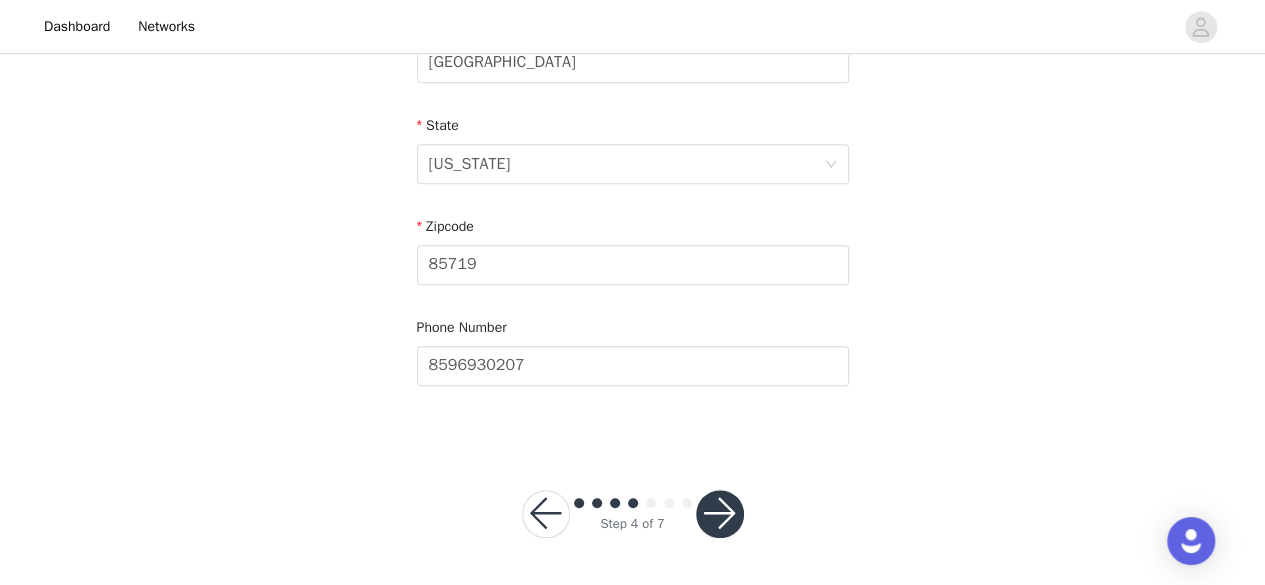 click at bounding box center [720, 514] 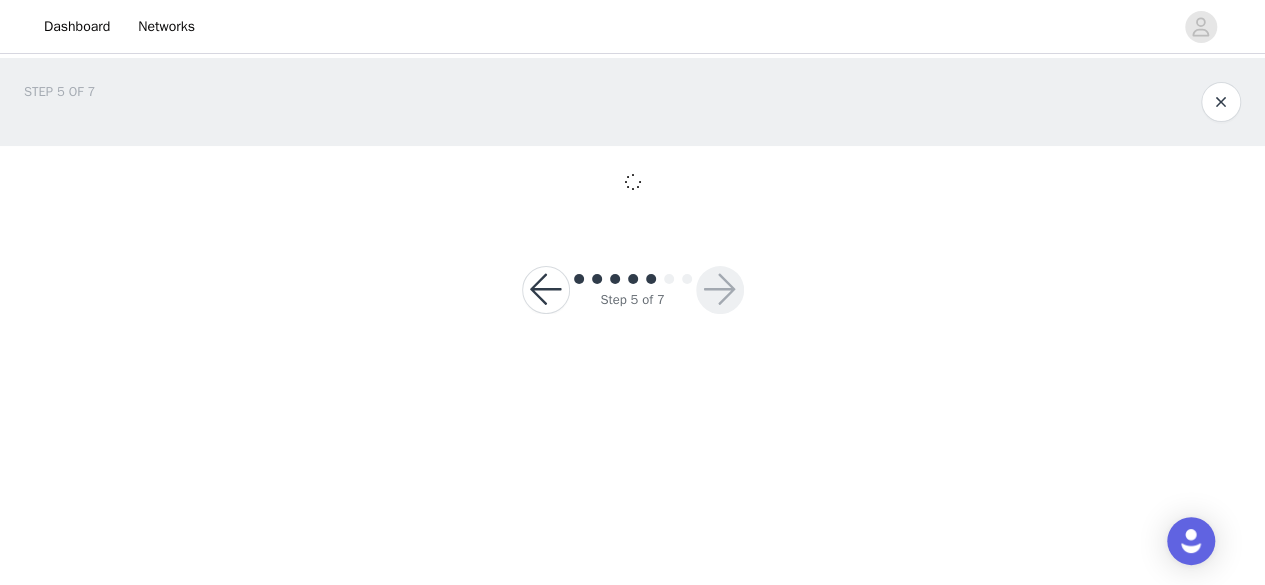 scroll, scrollTop: 0, scrollLeft: 0, axis: both 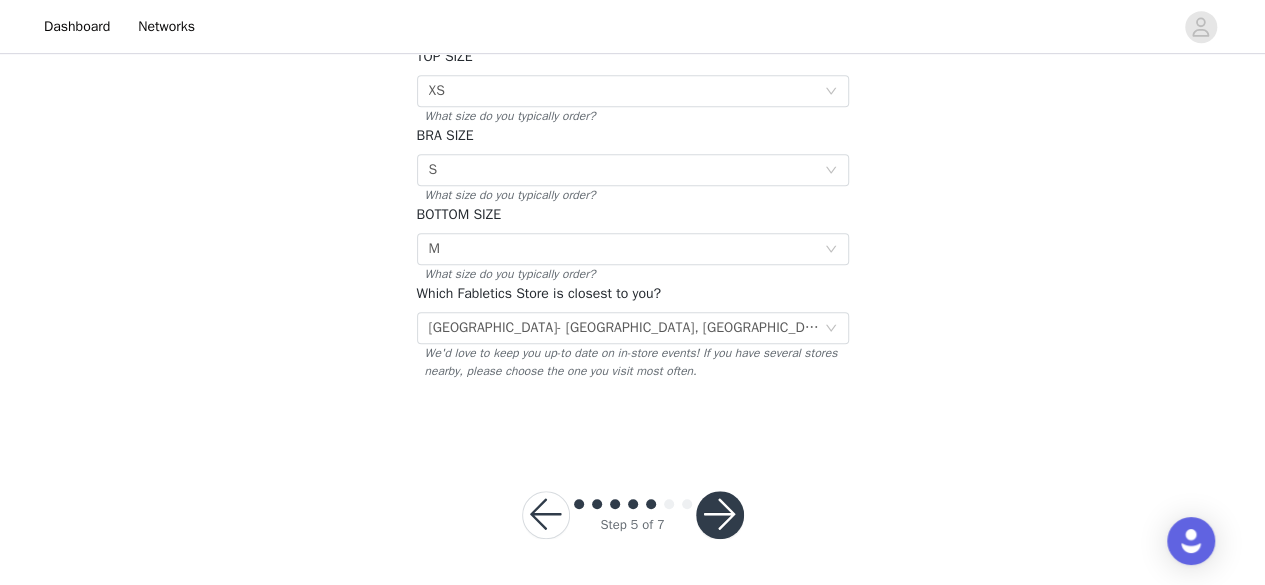 click at bounding box center (720, 515) 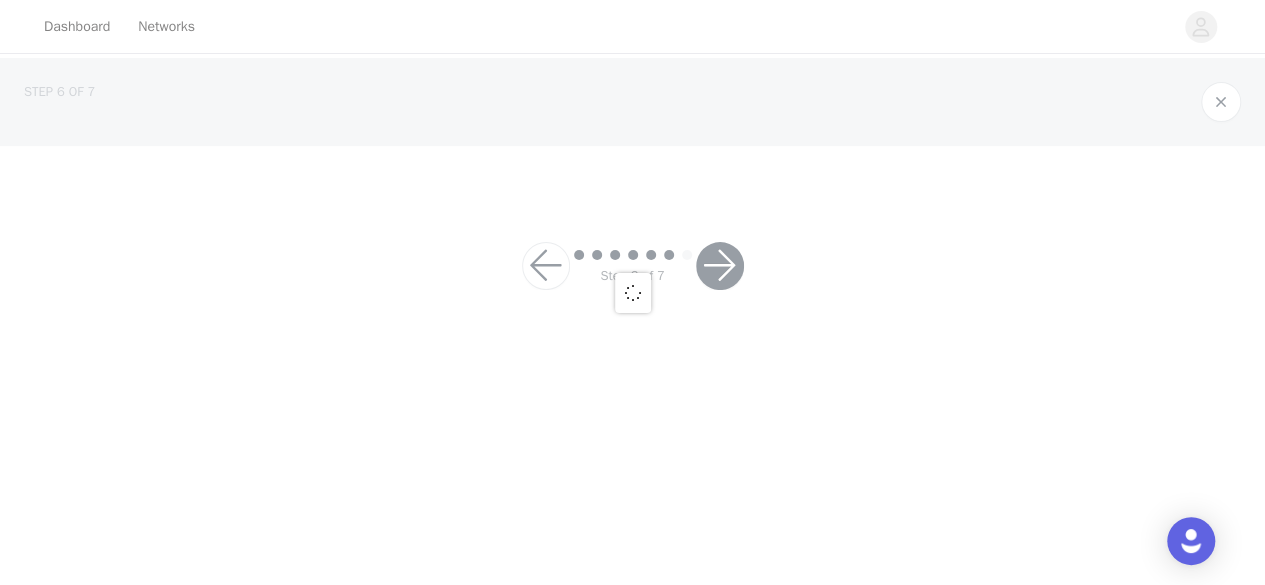 scroll, scrollTop: 0, scrollLeft: 0, axis: both 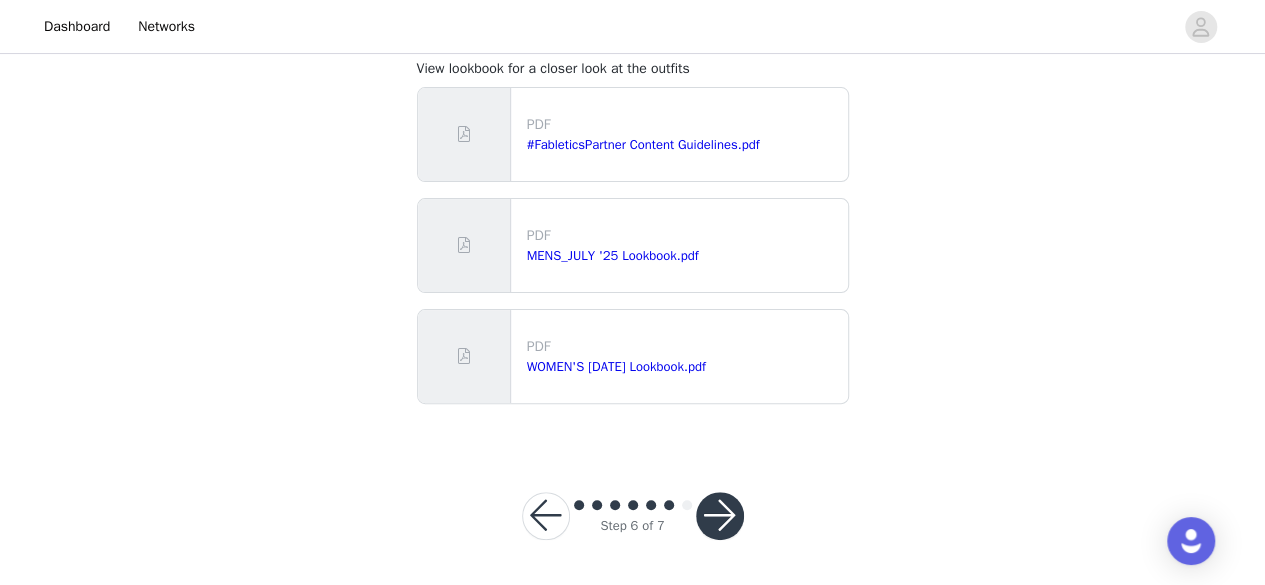 click at bounding box center (720, 516) 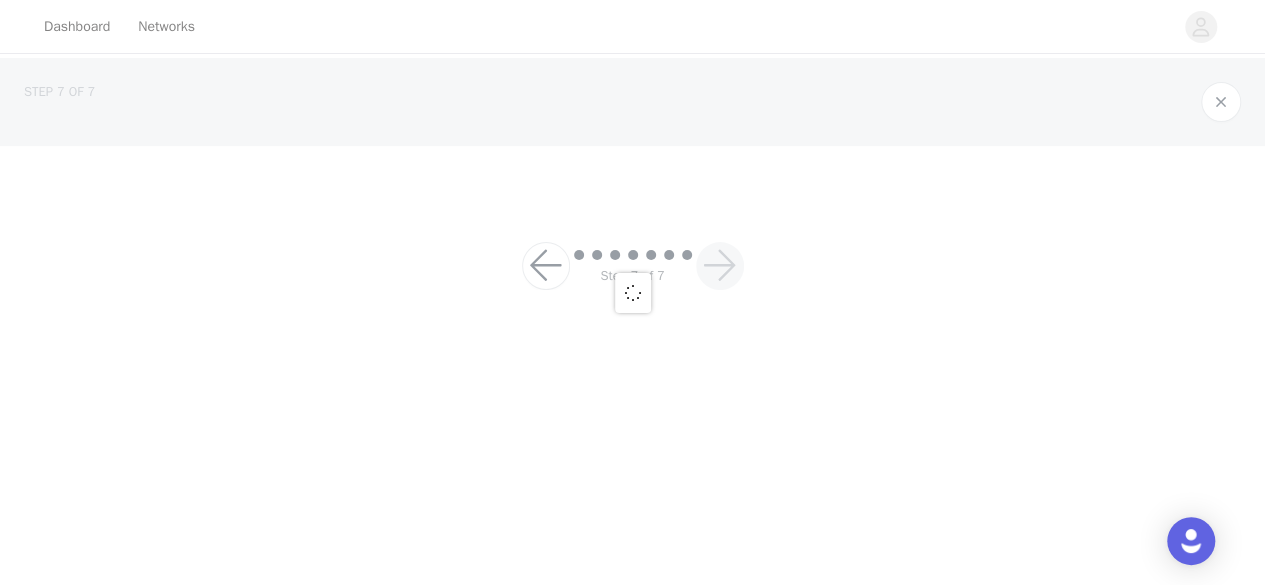 scroll, scrollTop: 0, scrollLeft: 0, axis: both 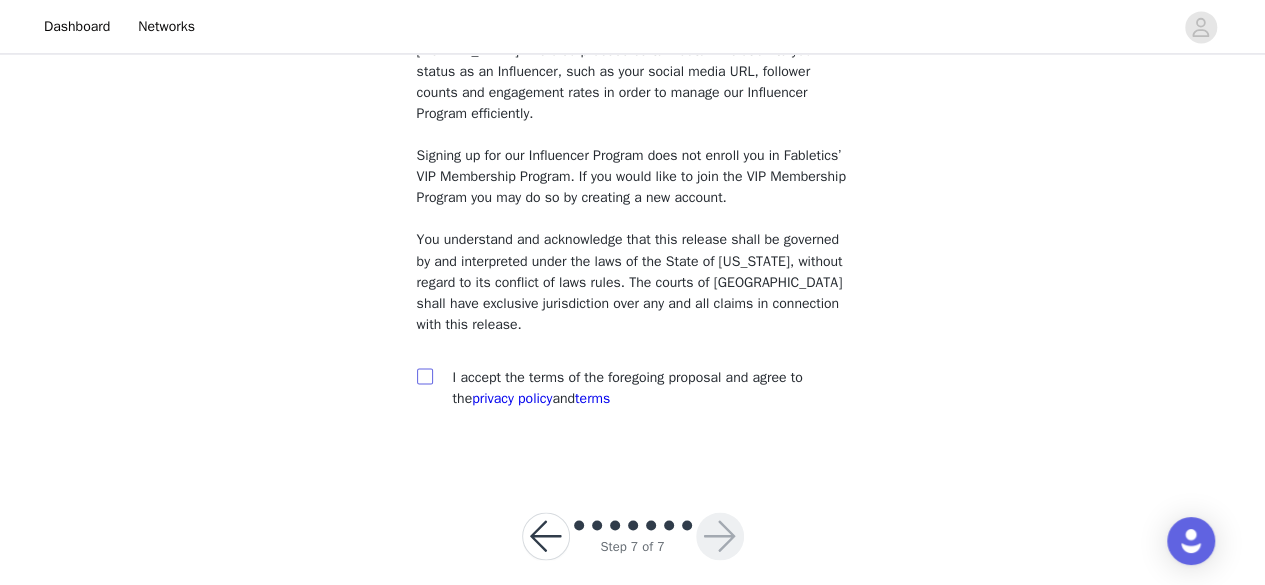 click at bounding box center (425, 376) 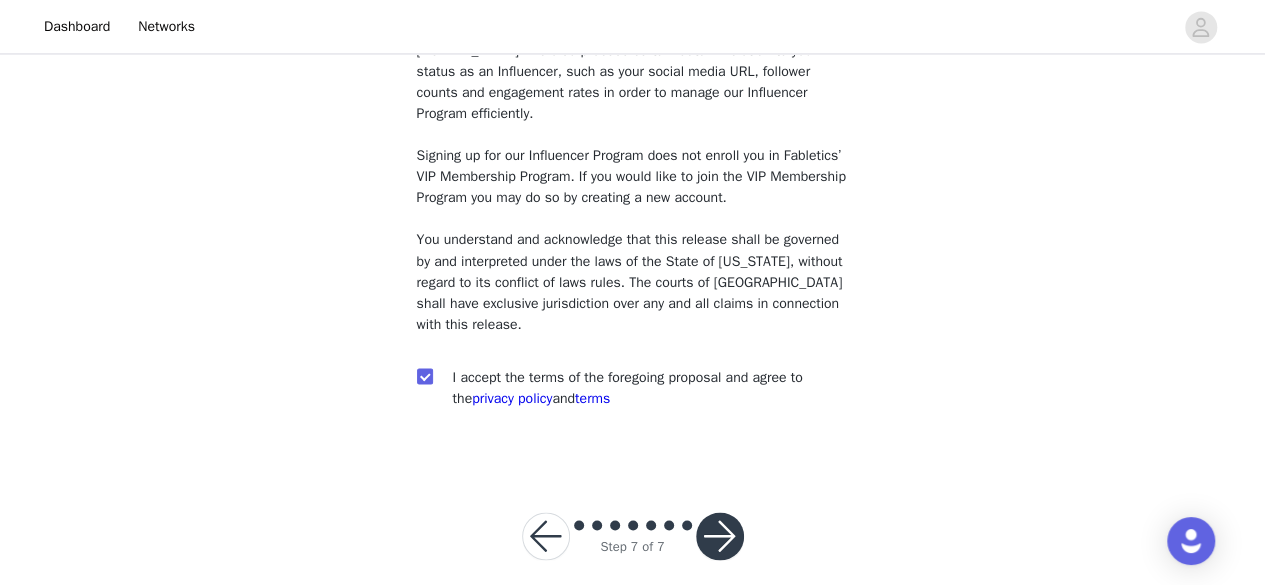 click at bounding box center [720, 536] 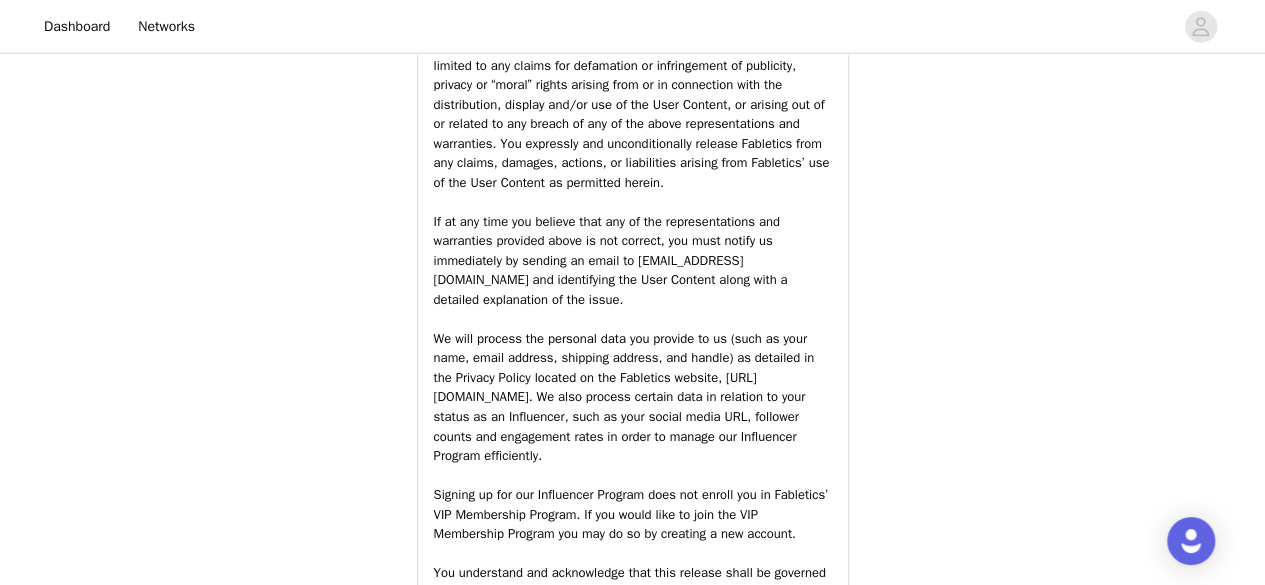 scroll, scrollTop: 3059, scrollLeft: 0, axis: vertical 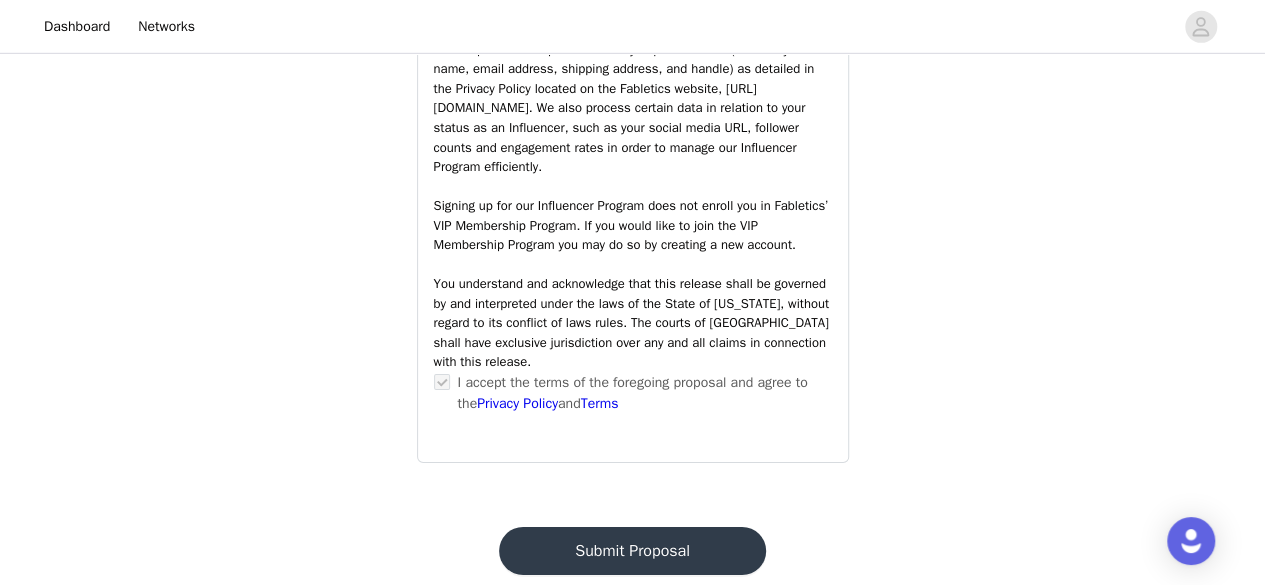 click on "Submit Proposal" at bounding box center [632, 551] 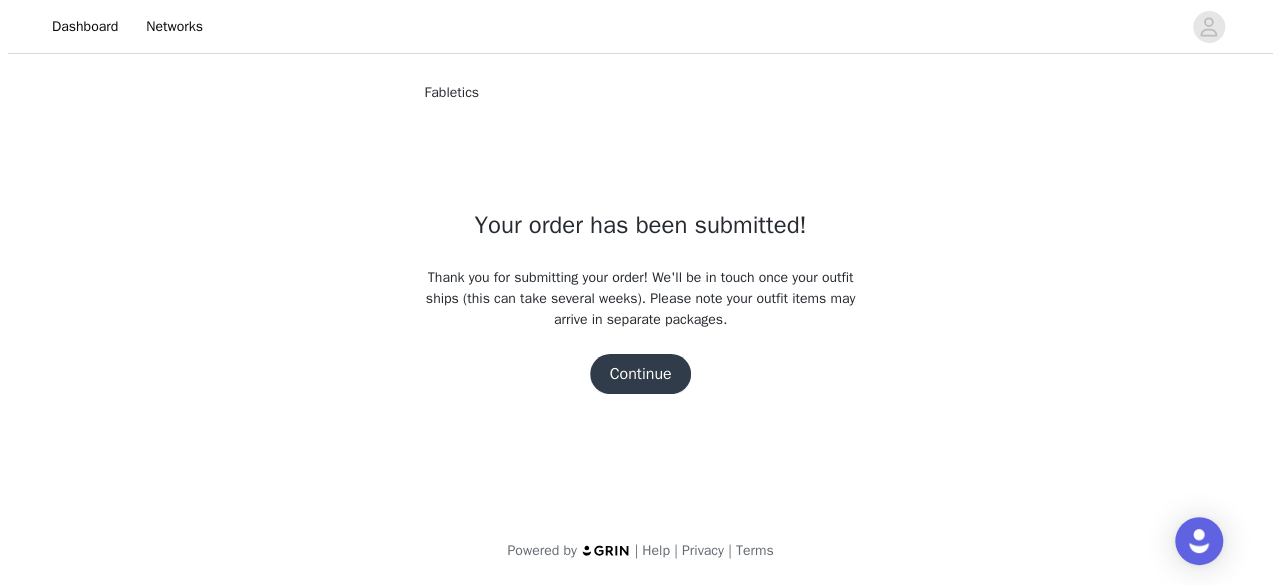 scroll, scrollTop: 0, scrollLeft: 0, axis: both 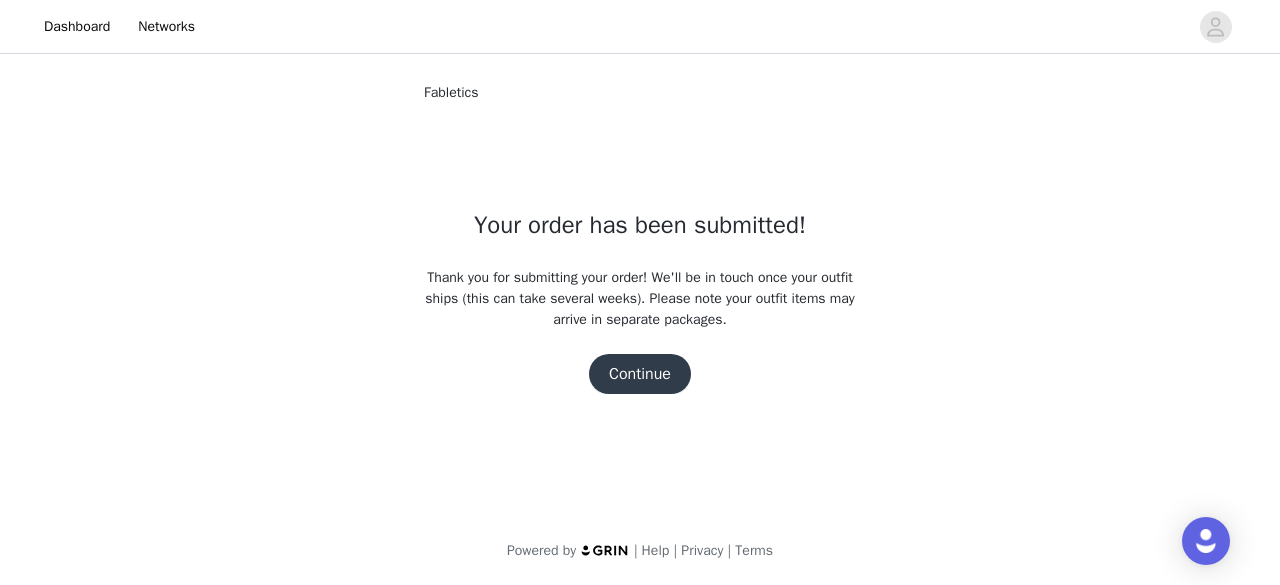 click on "Dashboard Networks     Fabletics         Your order has been submitted!       Thank you for submitting your order! We'll be in touch once your outfit ships (this can take several weeks). Please note your outfit items may arrive in separate packages.       Continue     Powered by       |    Help    |    Privacy    |    Terms" at bounding box center (640, 292) 